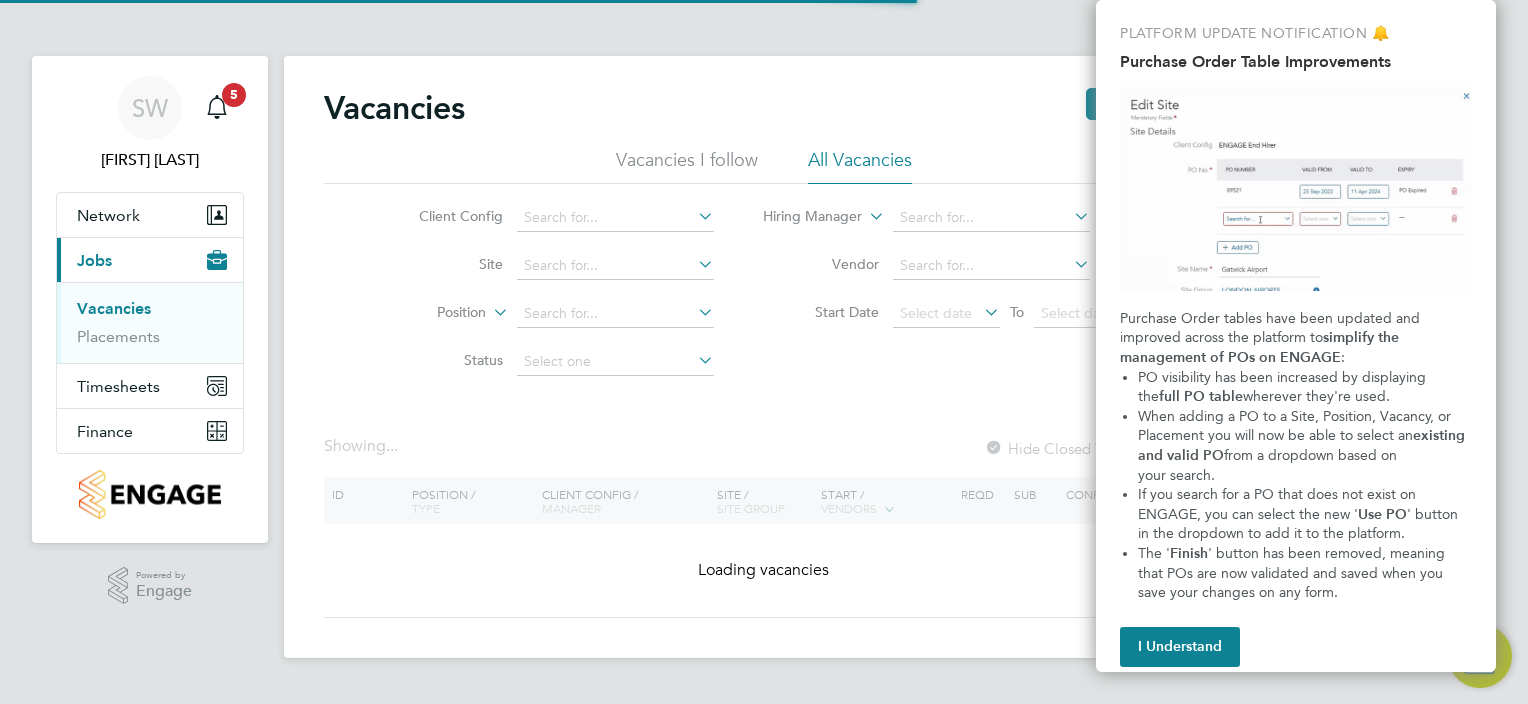 scroll, scrollTop: 0, scrollLeft: 0, axis: both 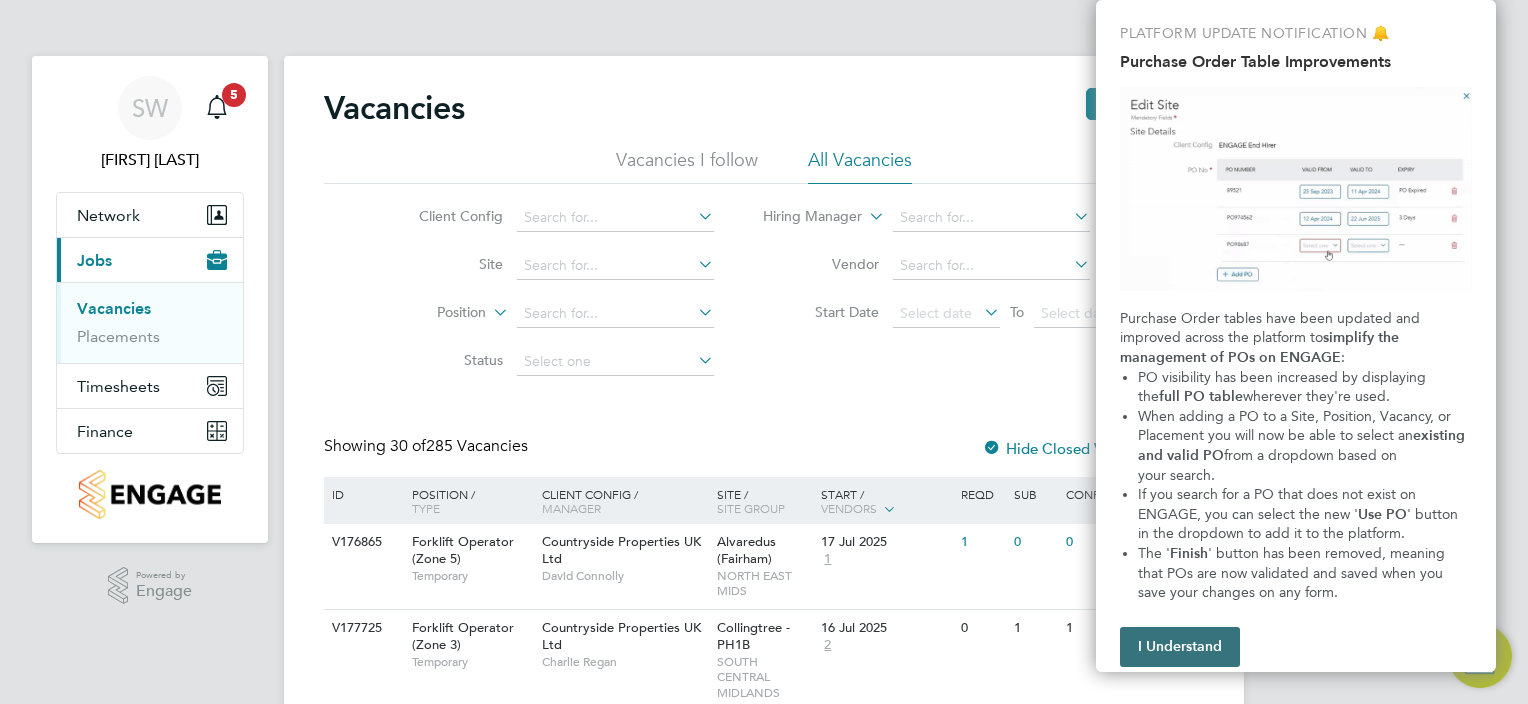 click on "I Understand" at bounding box center (1180, 647) 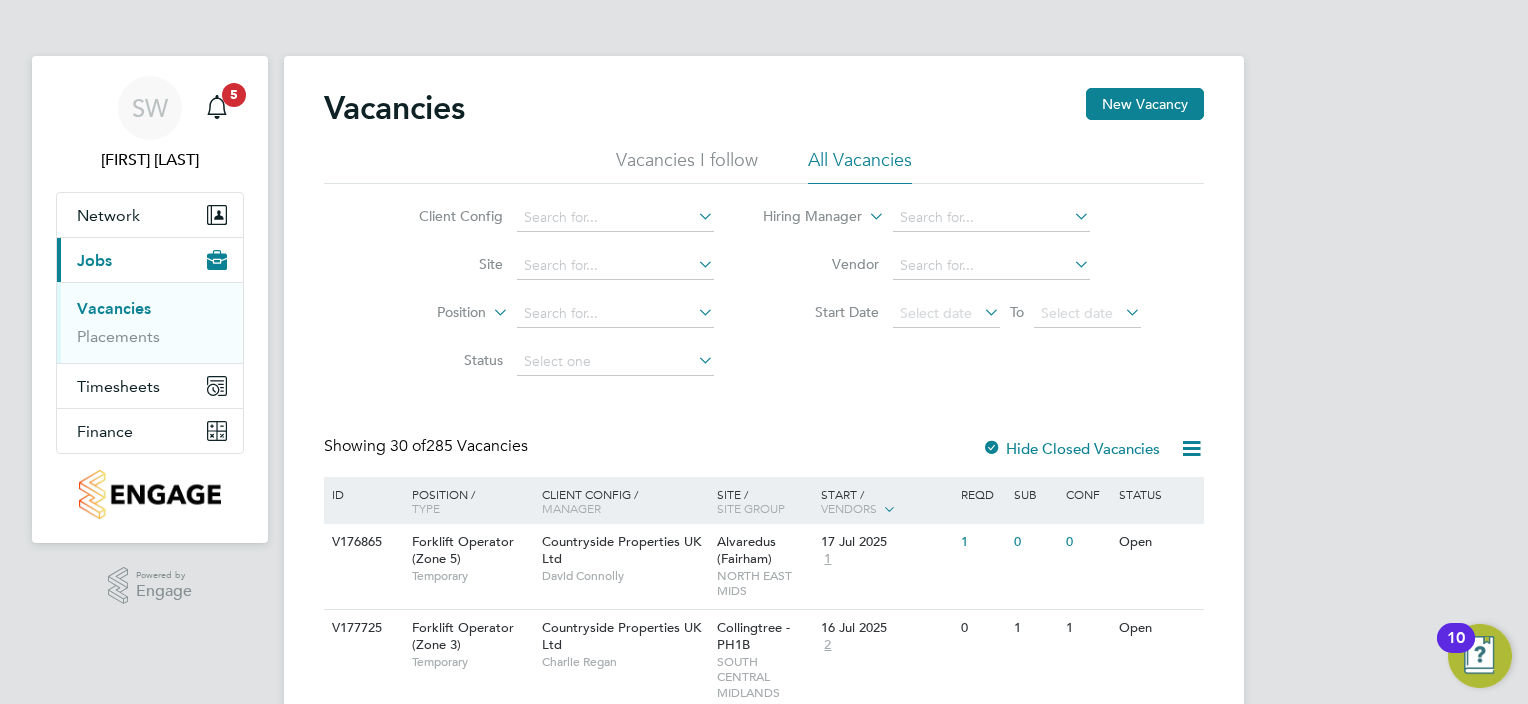 click on "SW   Sammy Williamson   Notifications
5   Applications:   Network
Team Members   Sites   Workers   Current page:   Jobs
Vacancies   Placements   Timesheets
Timesheets   Expenses   Finance
Invoices & Credit Notes
.st0{fill:#C0C1C2;}
Powered by Engage Vacancies New Vacancy Vacancies I follow All Vacancies Client Config     Site     Position     Status   Hiring Manager     Vendor   Start Date
Select date
To
Select date
Showing   30 of  285 Vacancies Hide Closed Vacancies ID  Position / Type   Client Config / Manager Site / Site Group Start / Vendors   Reqd Sub Conf Status V176865 Forklift Operator (Zone 5)   Temporary Countryside Properties UK Ltd   David Connolly Alvaredus (Fairham)   NORTH EAST MIDS 17 Jul 2025 1 1 0 0 Open V177725 Forklift Operator (Zone 3)   Temporary     2 0 1" at bounding box center (764, 1559) 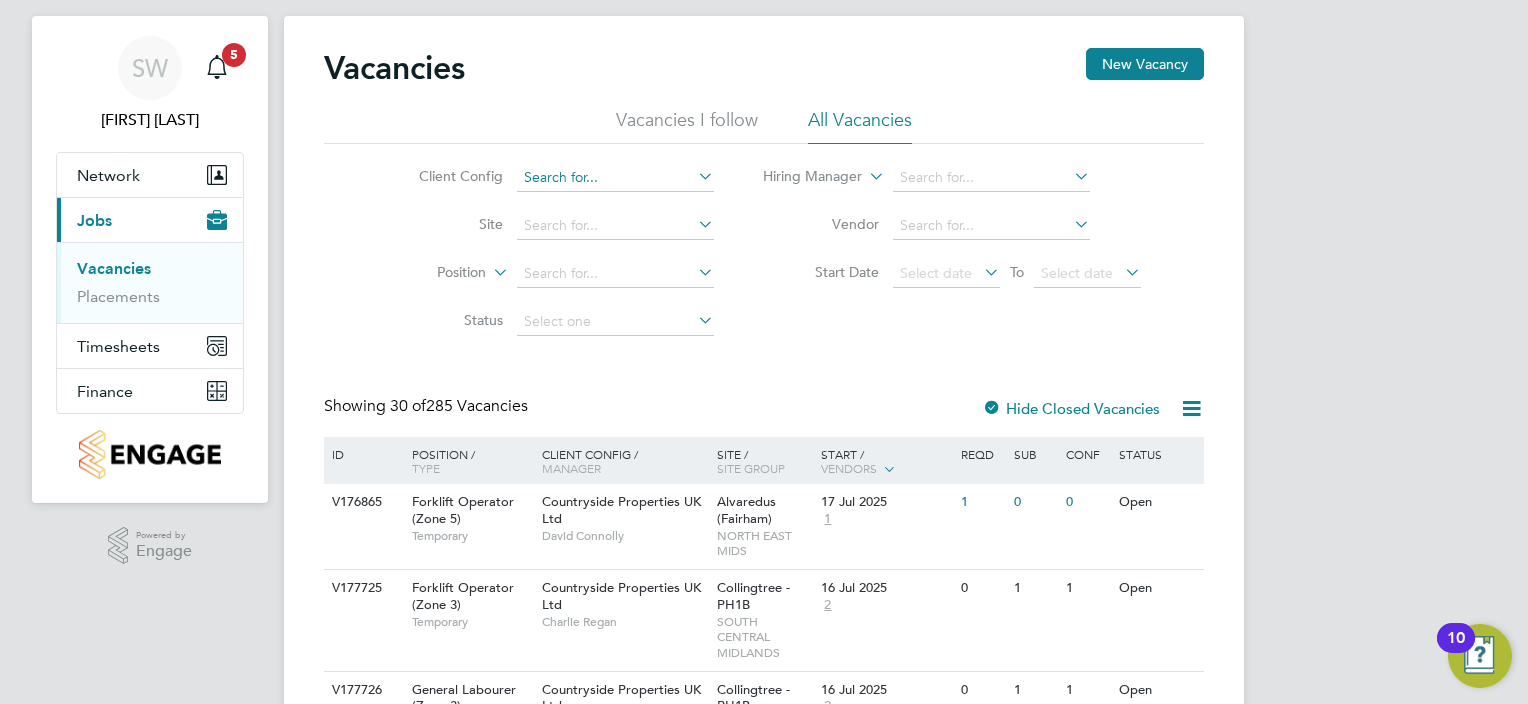 click 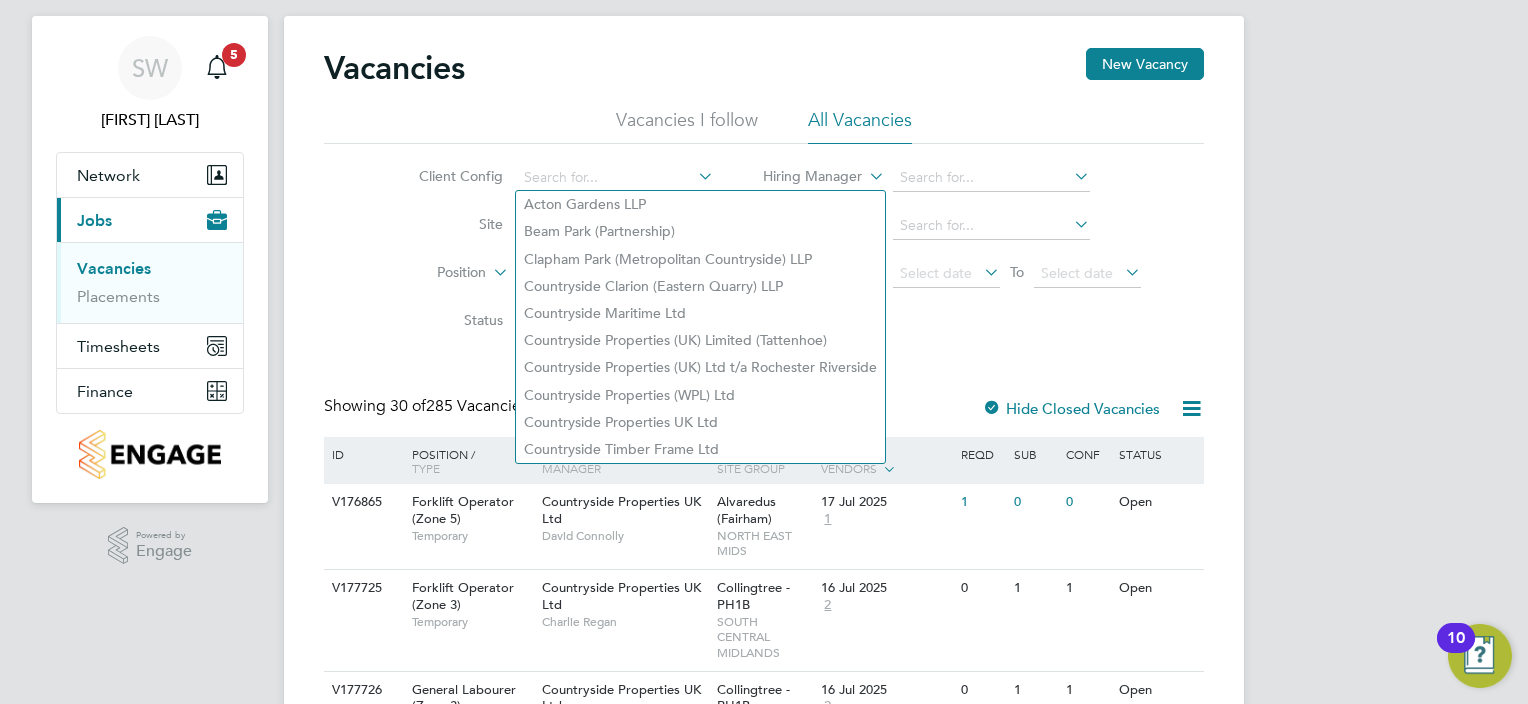 click on "Site" 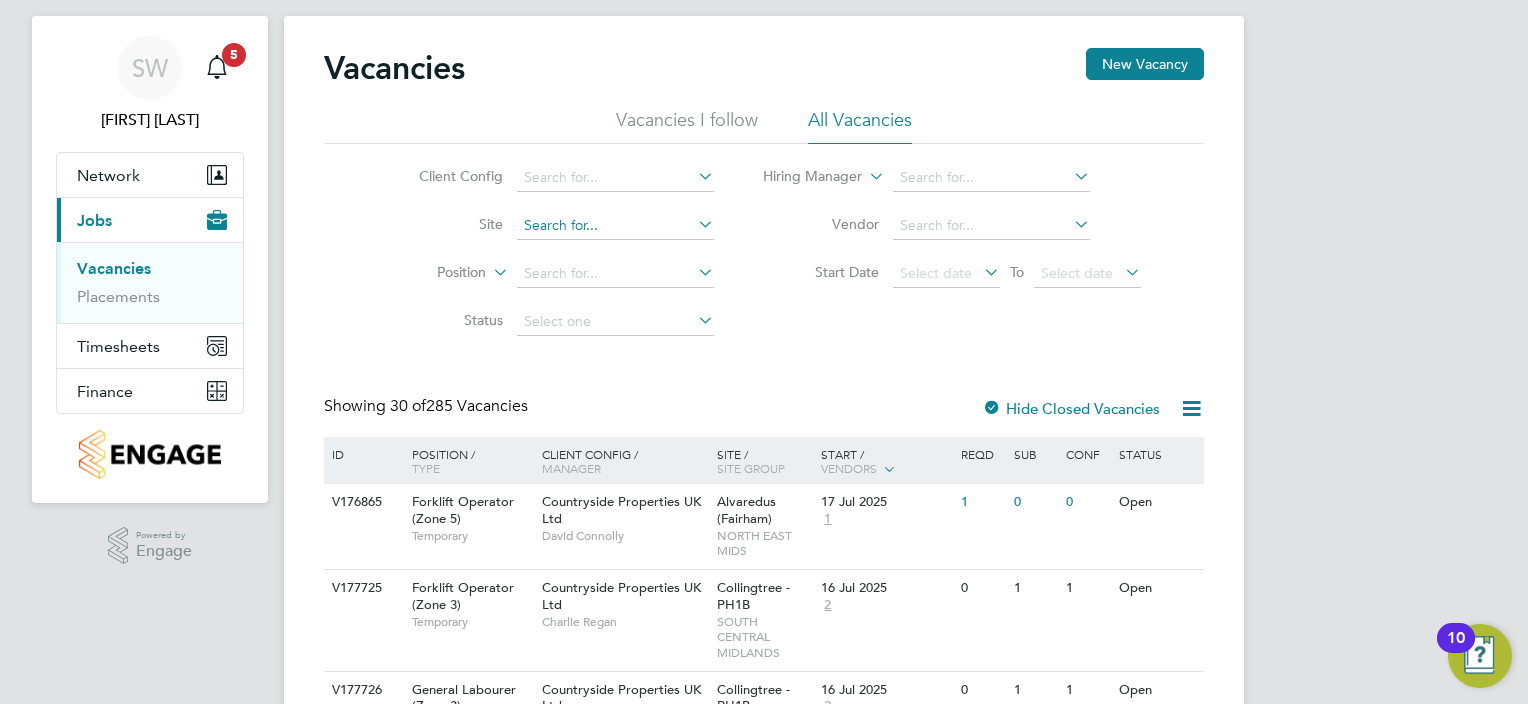 click 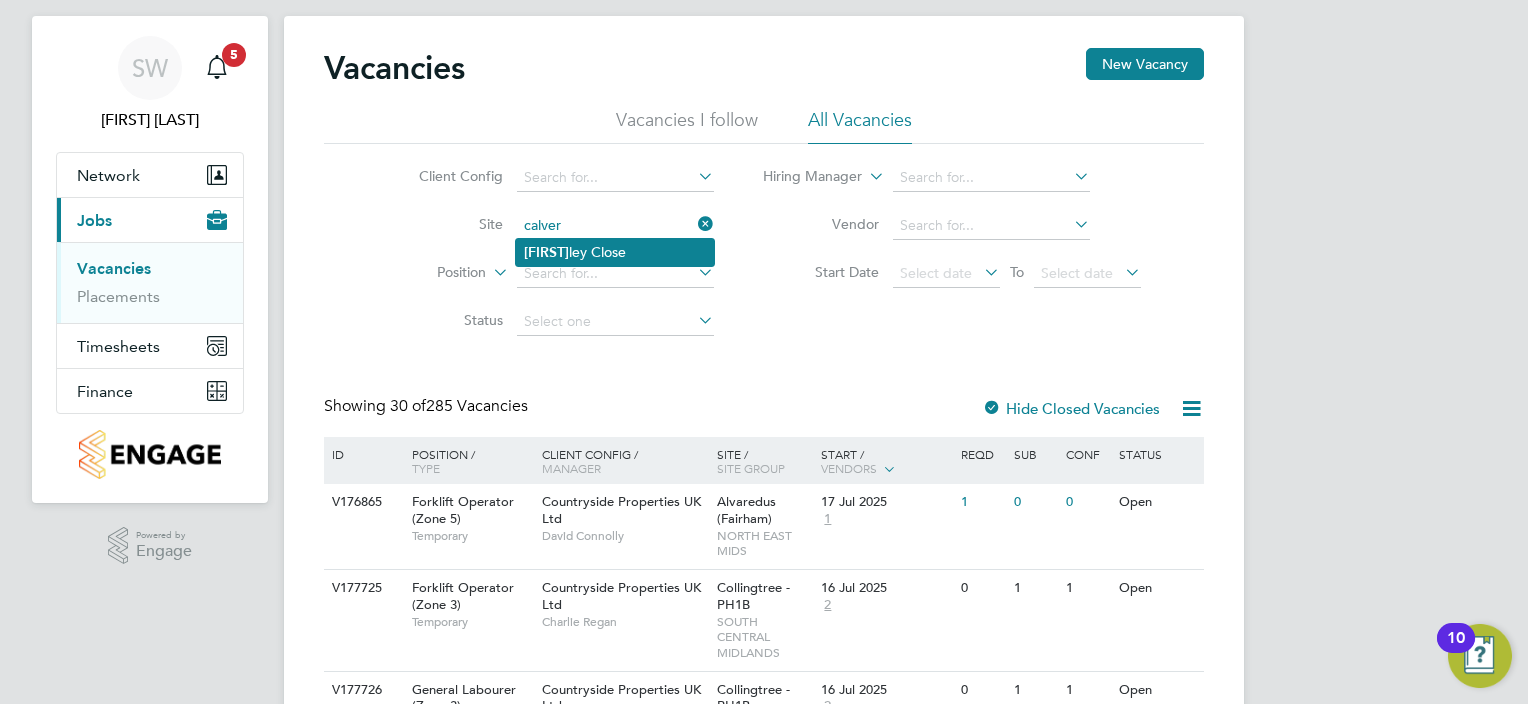 click on "Calver ley Close" 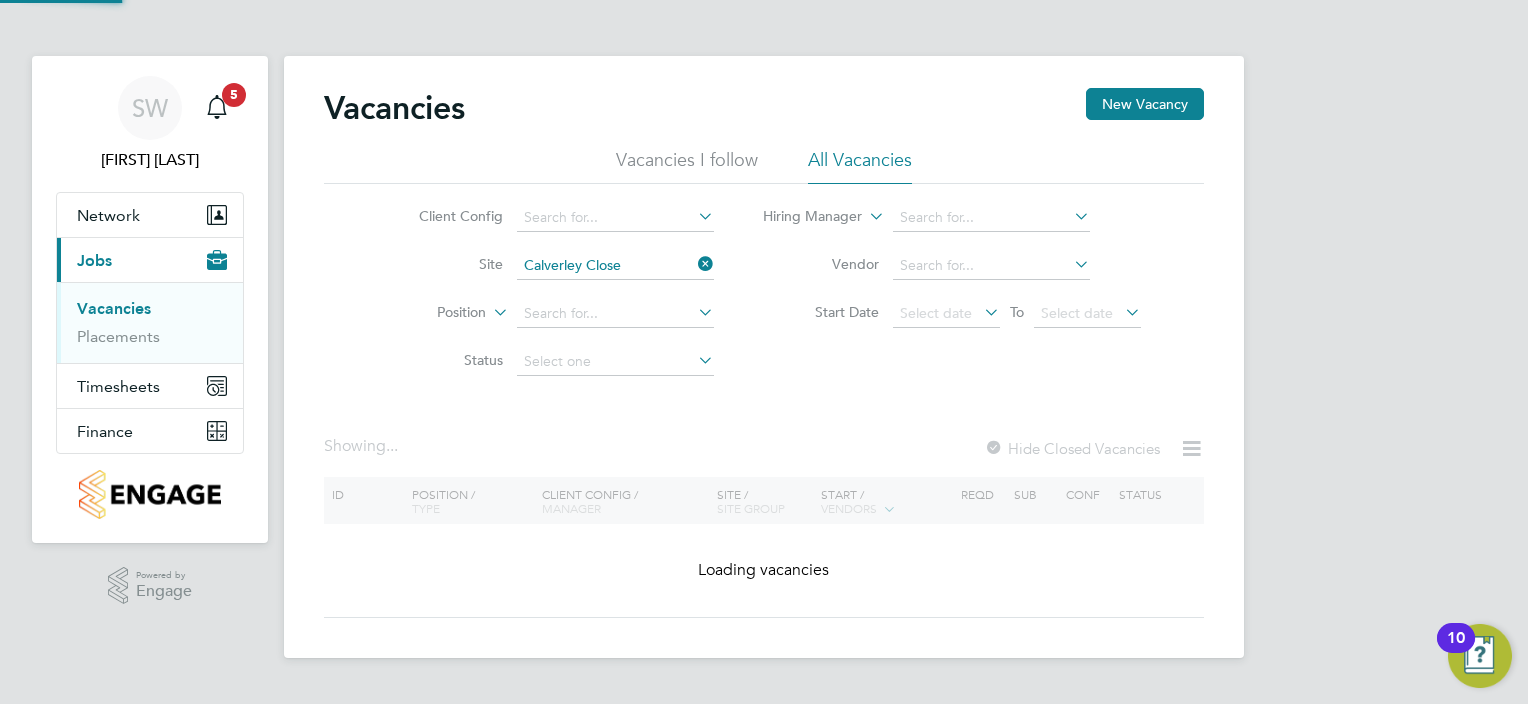 scroll, scrollTop: 0, scrollLeft: 0, axis: both 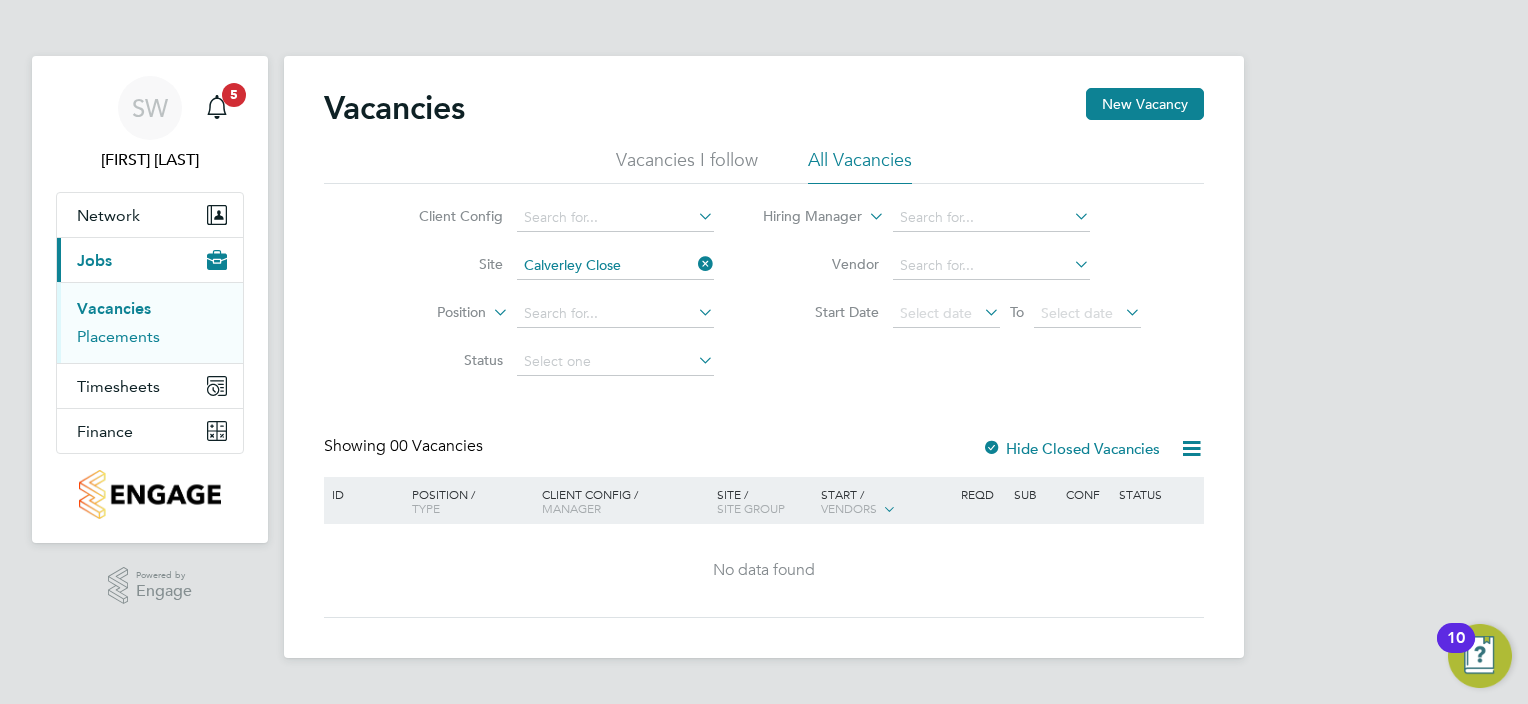 click on "Placements" at bounding box center [118, 336] 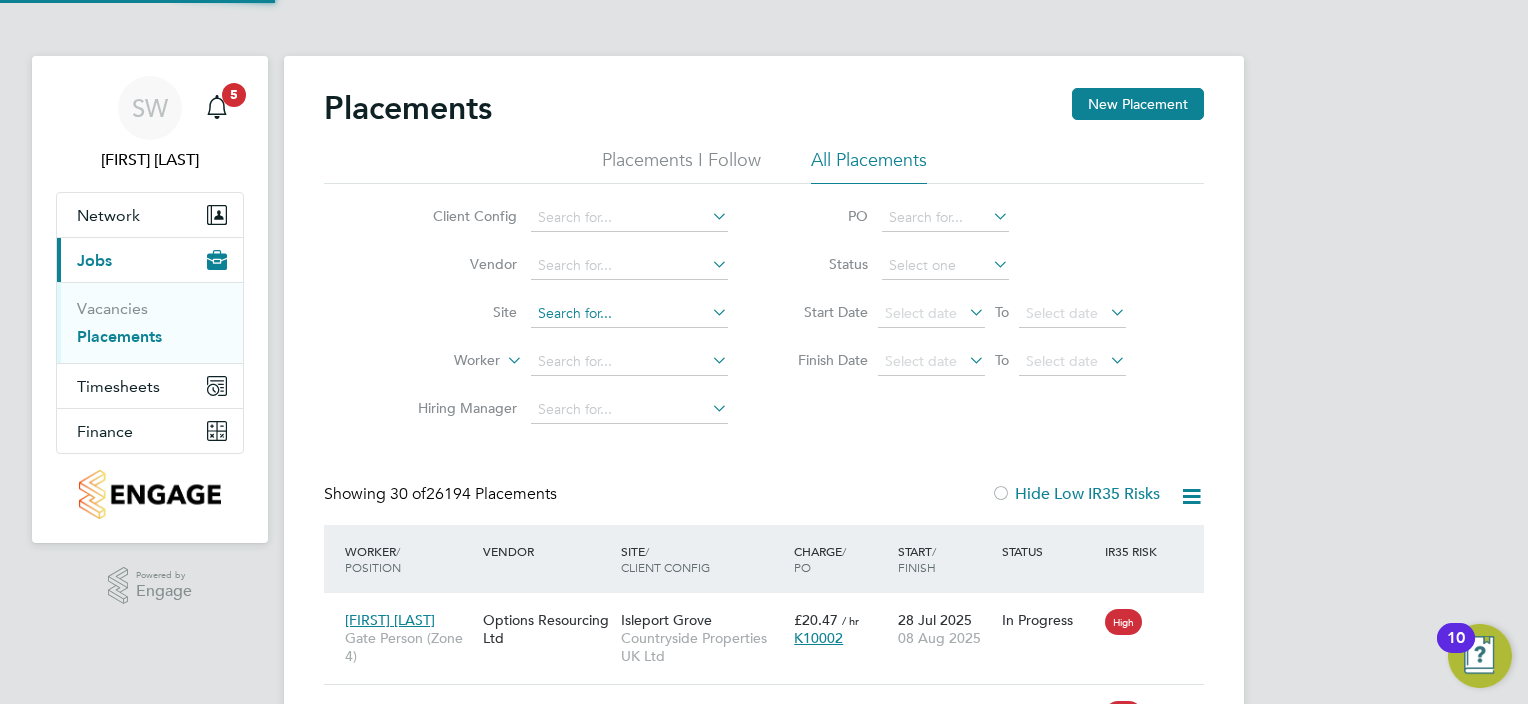 click 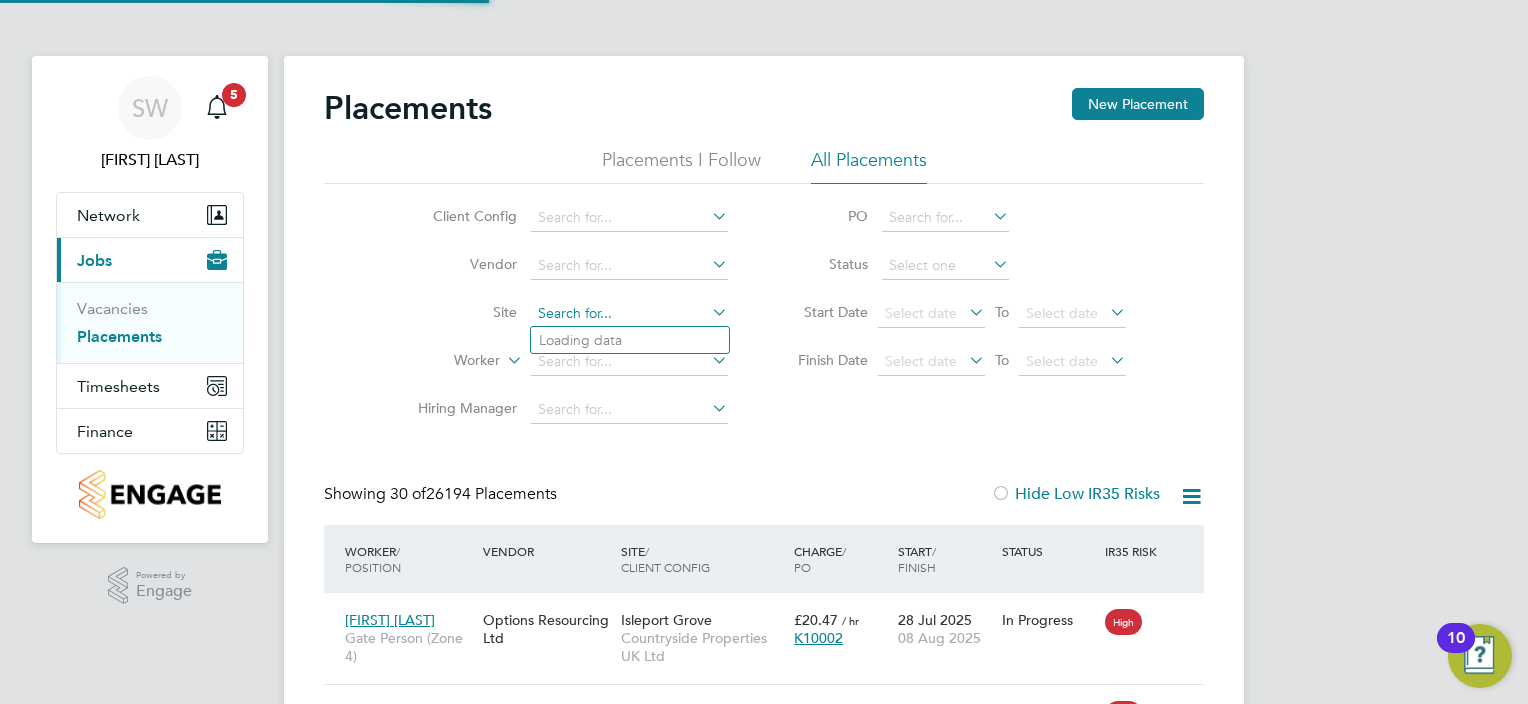 scroll, scrollTop: 10, scrollLeft: 9, axis: both 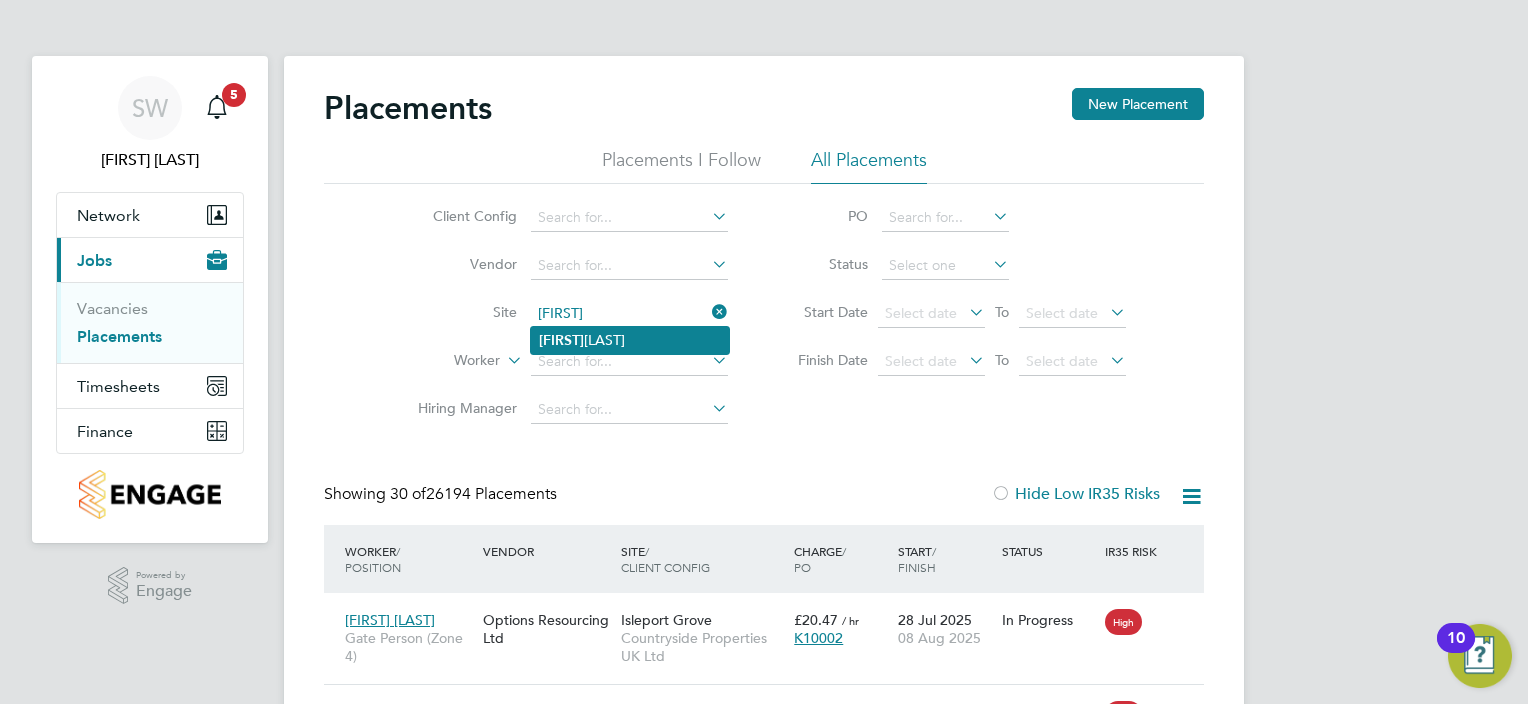 click on "Calv erley Close" 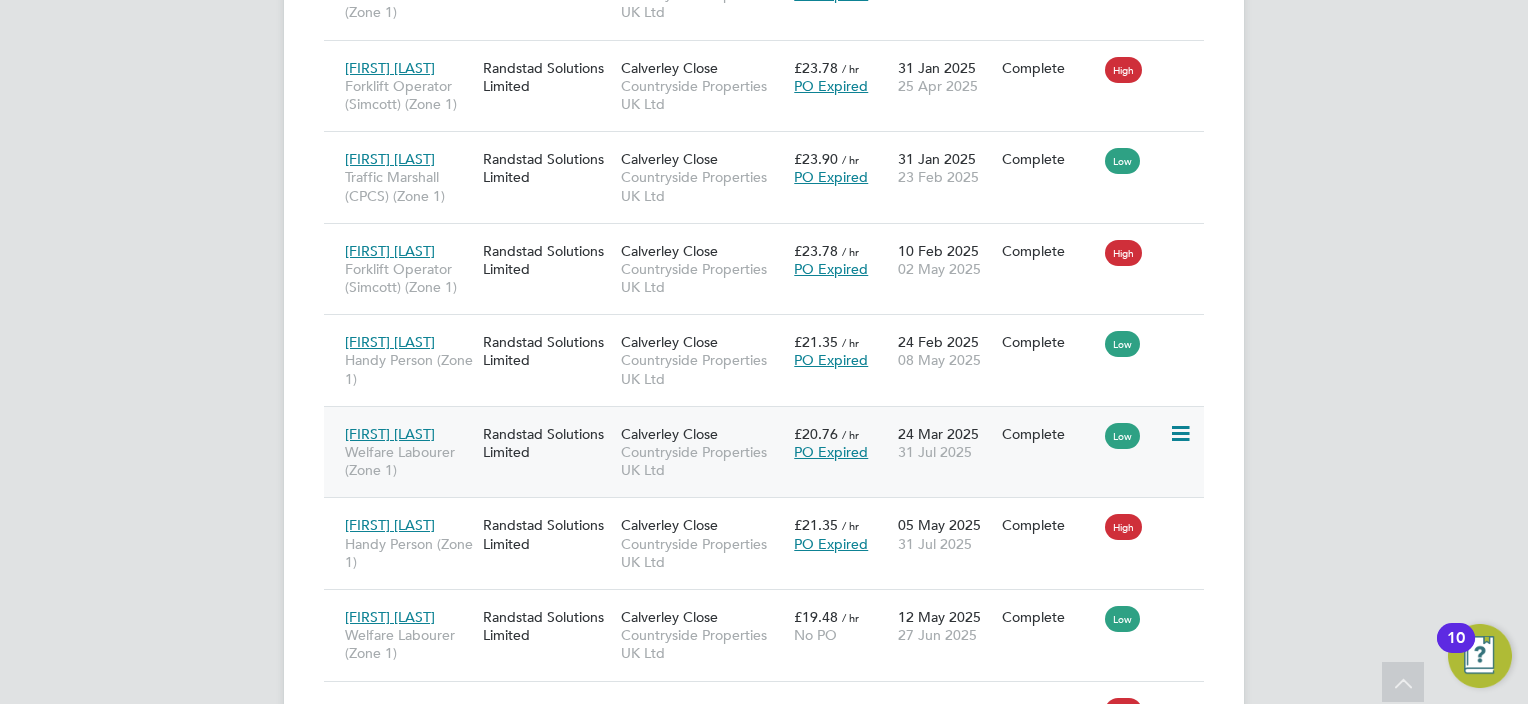 click 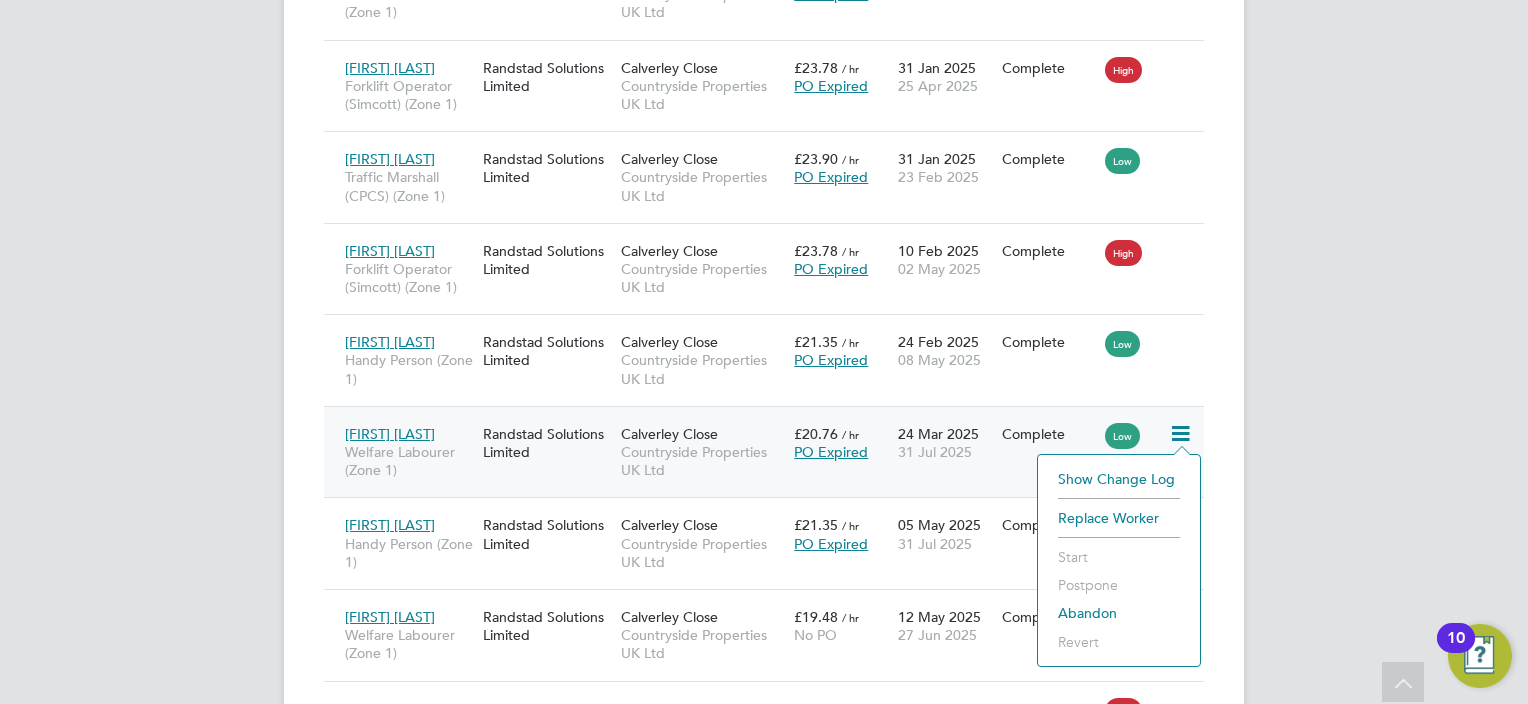 click on "24 Mar 2025 31 Jul 2025" 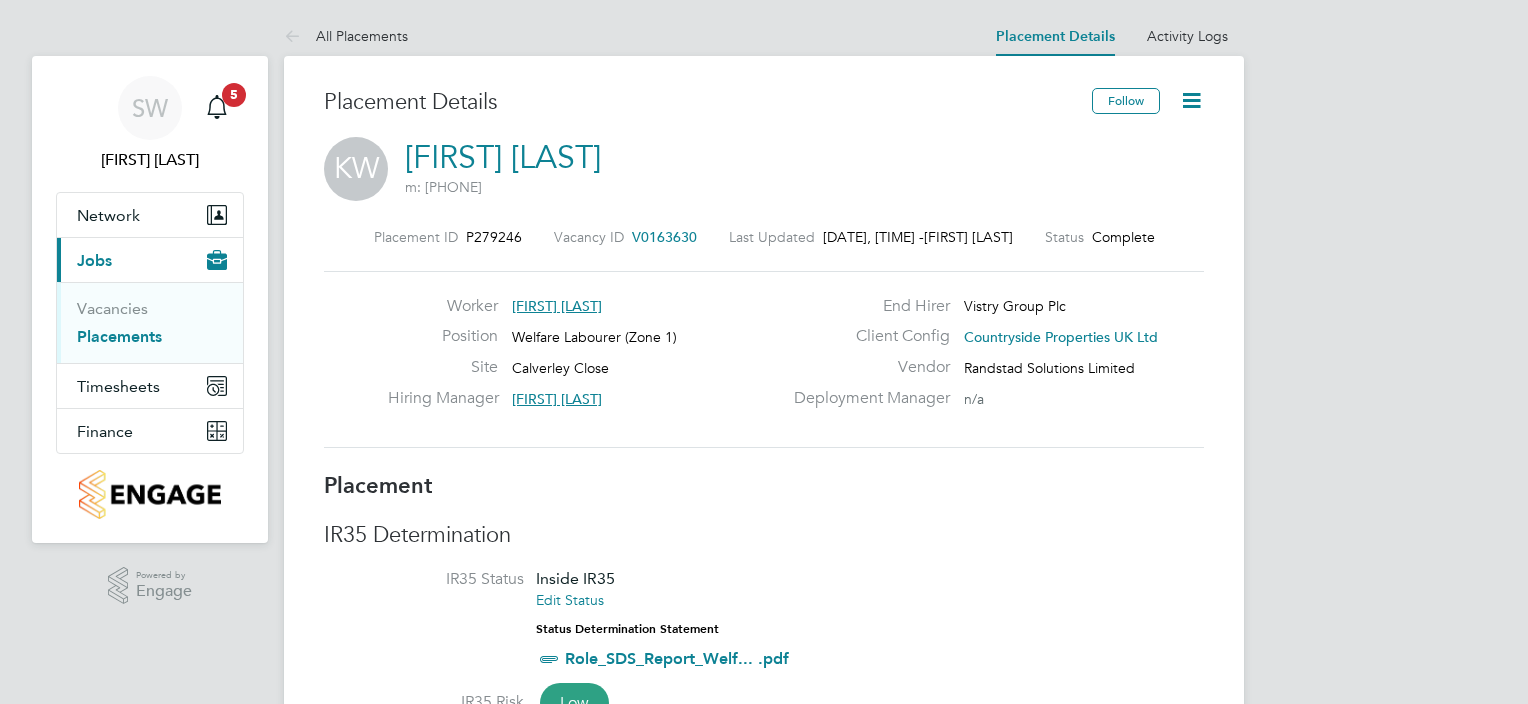 scroll, scrollTop: 0, scrollLeft: 0, axis: both 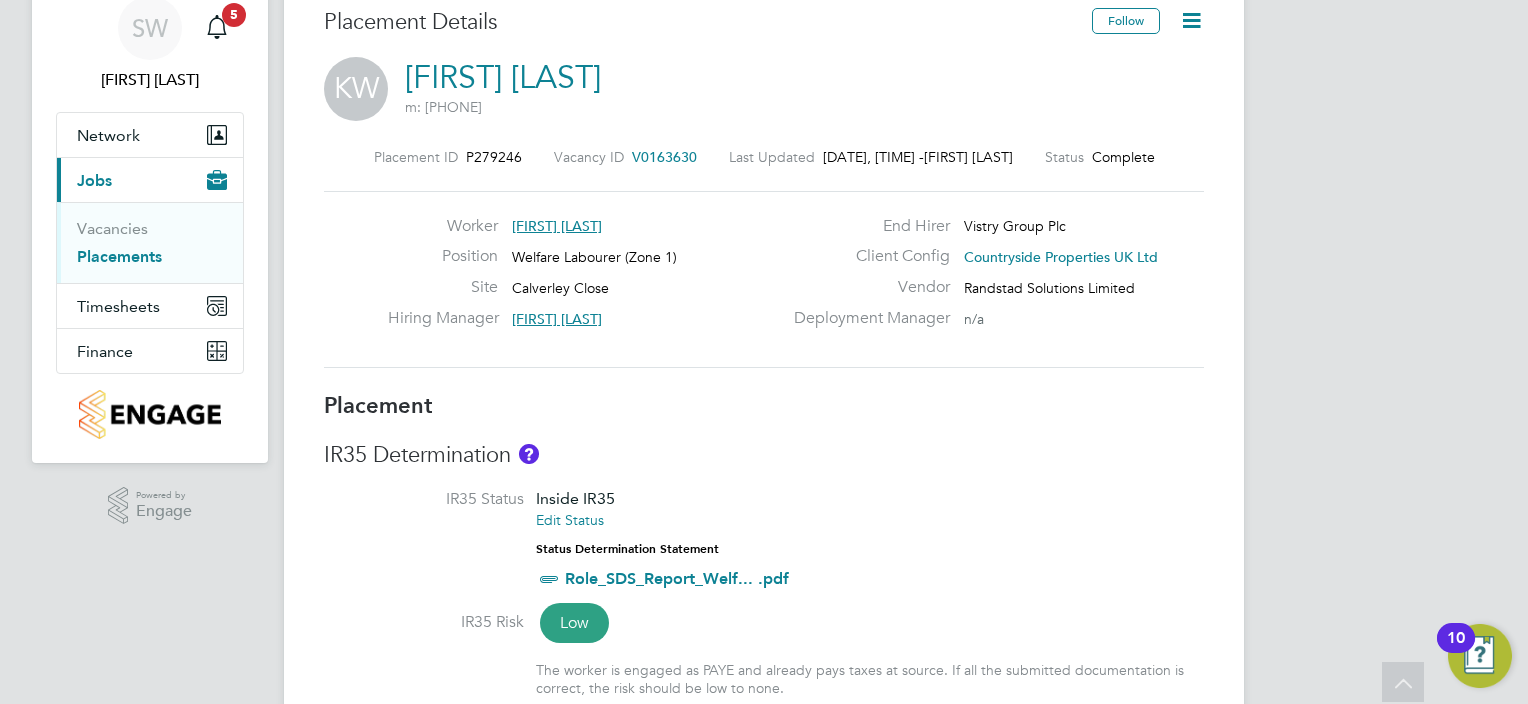 click 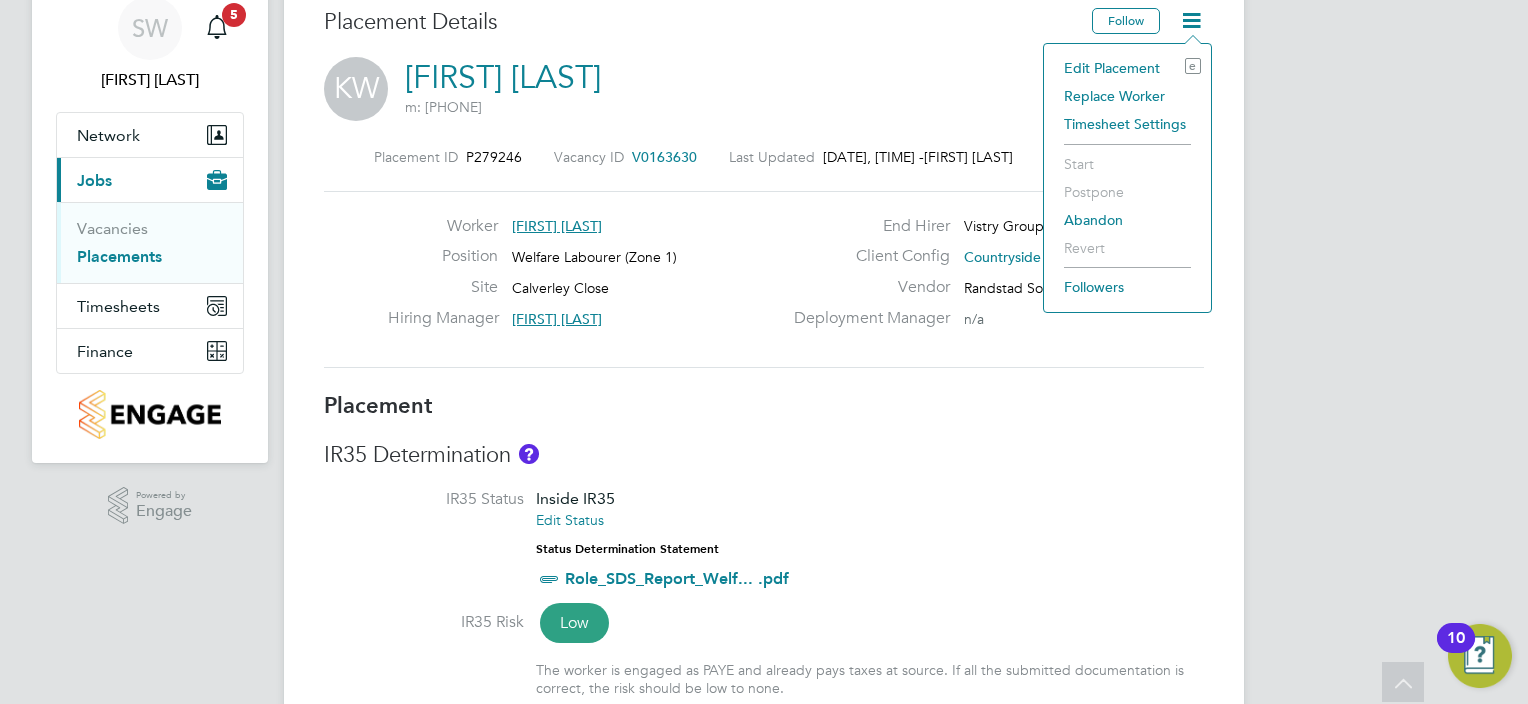 click on "Edit Placement e" 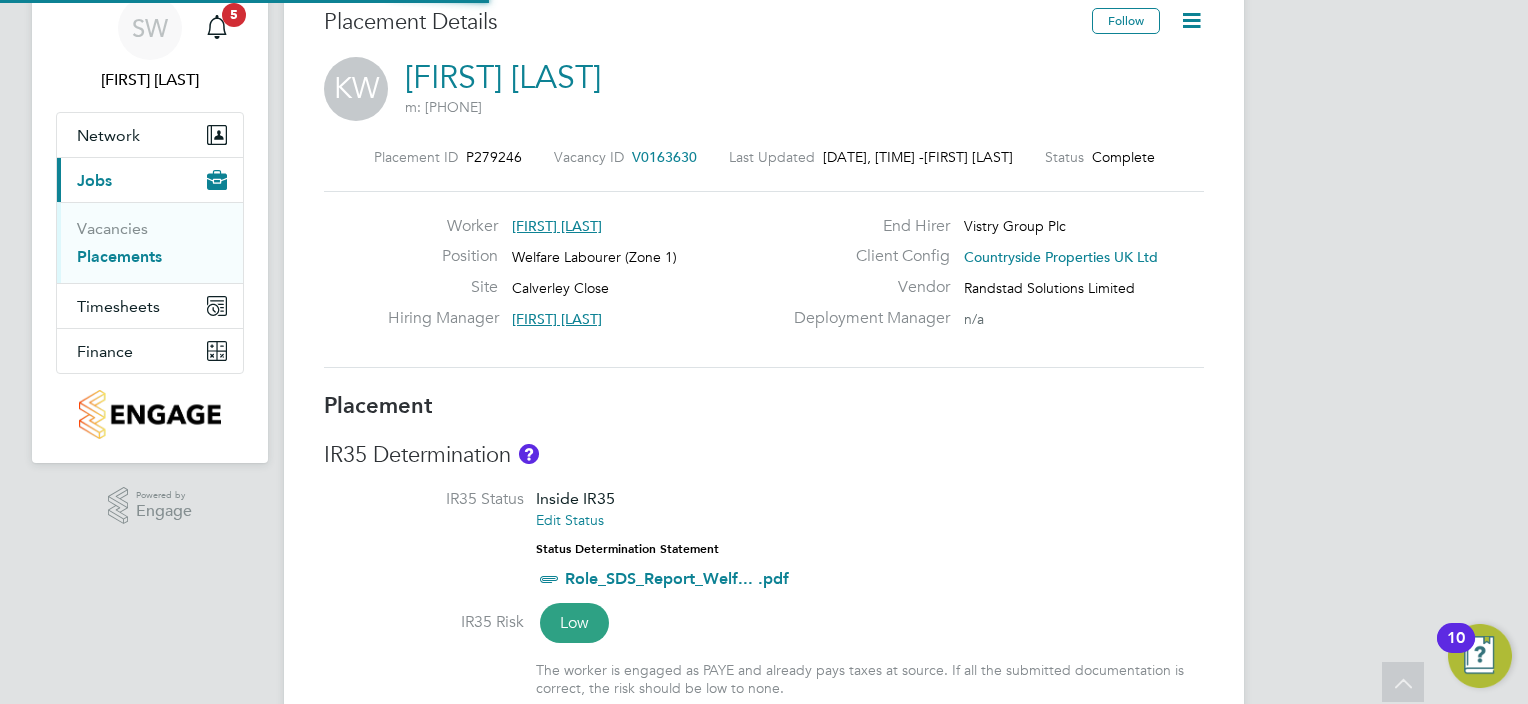 type on "[FIRST] [LAST]" 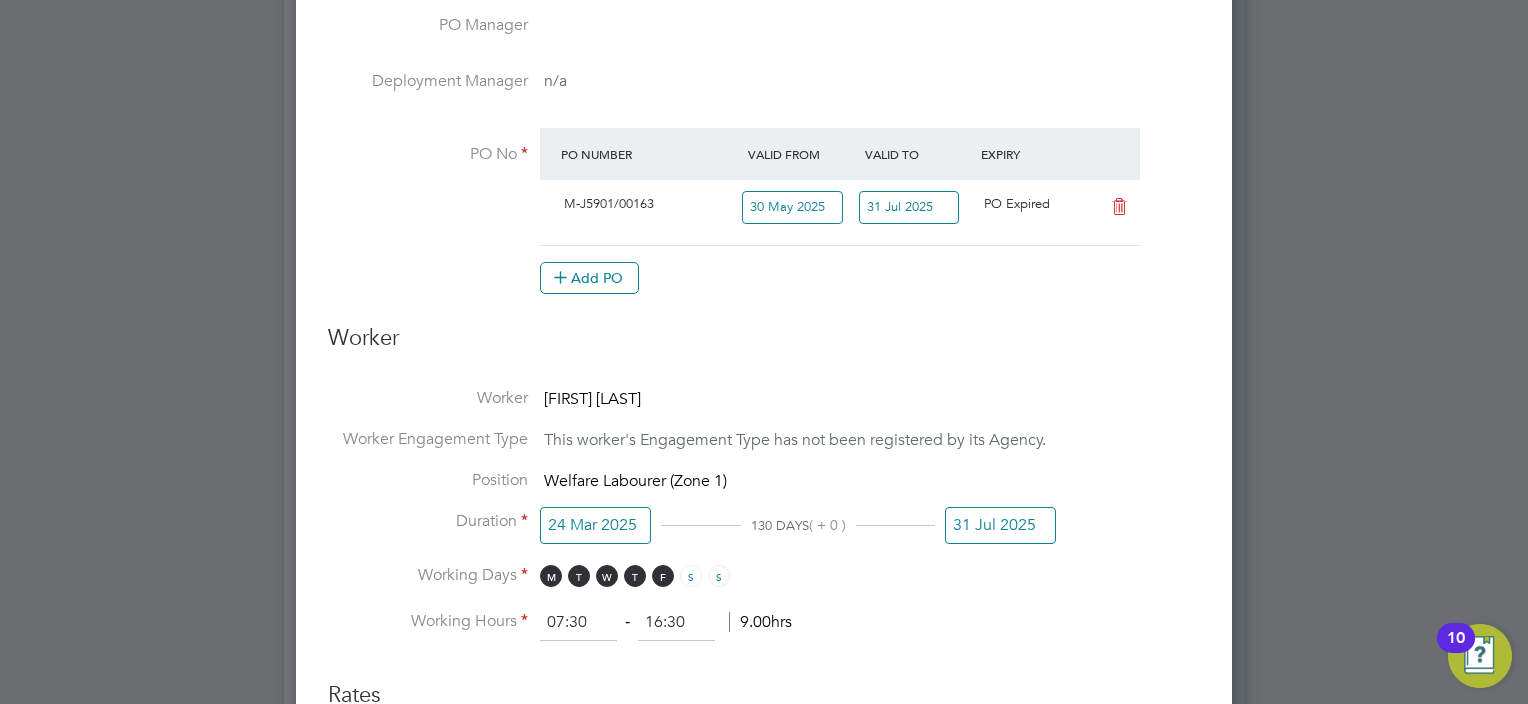 click on "31 Jul 2025" at bounding box center (909, 207) 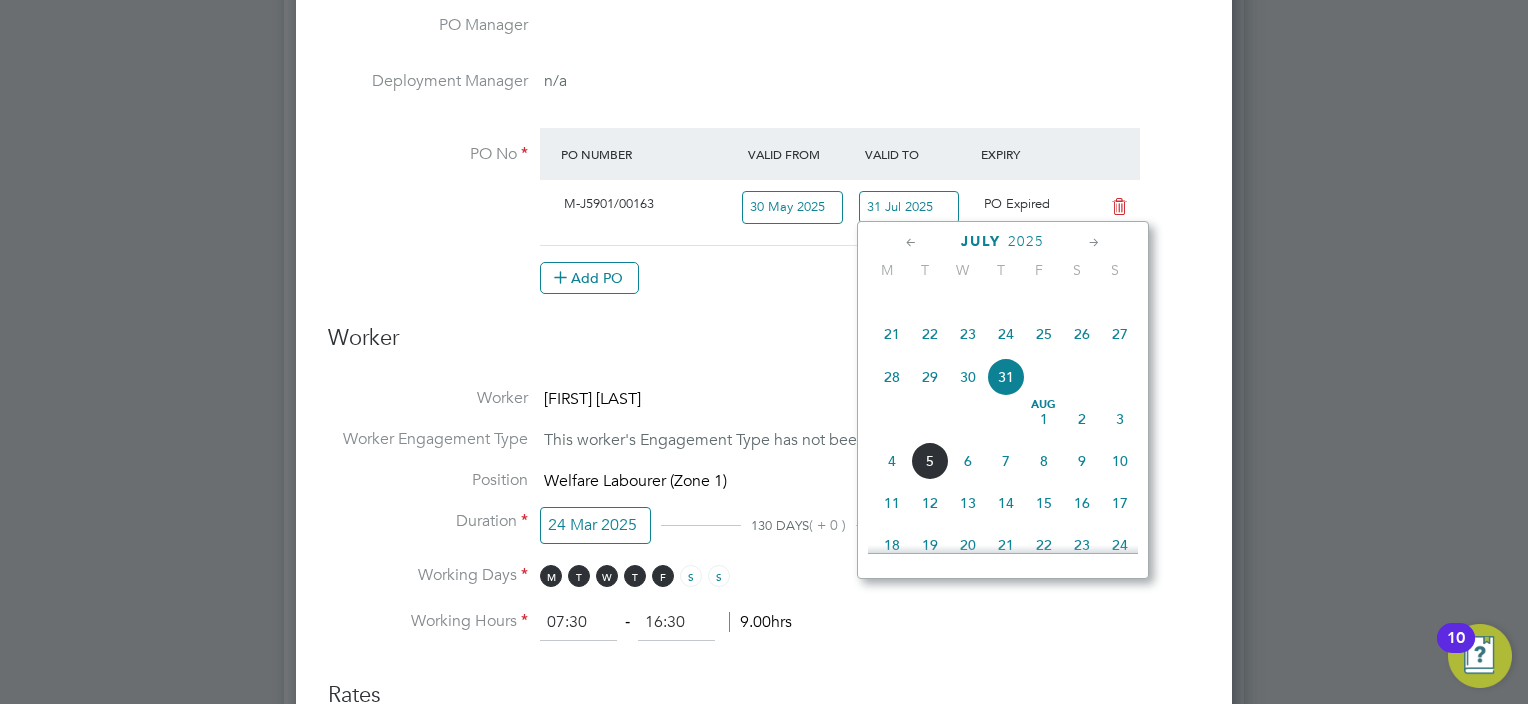 click 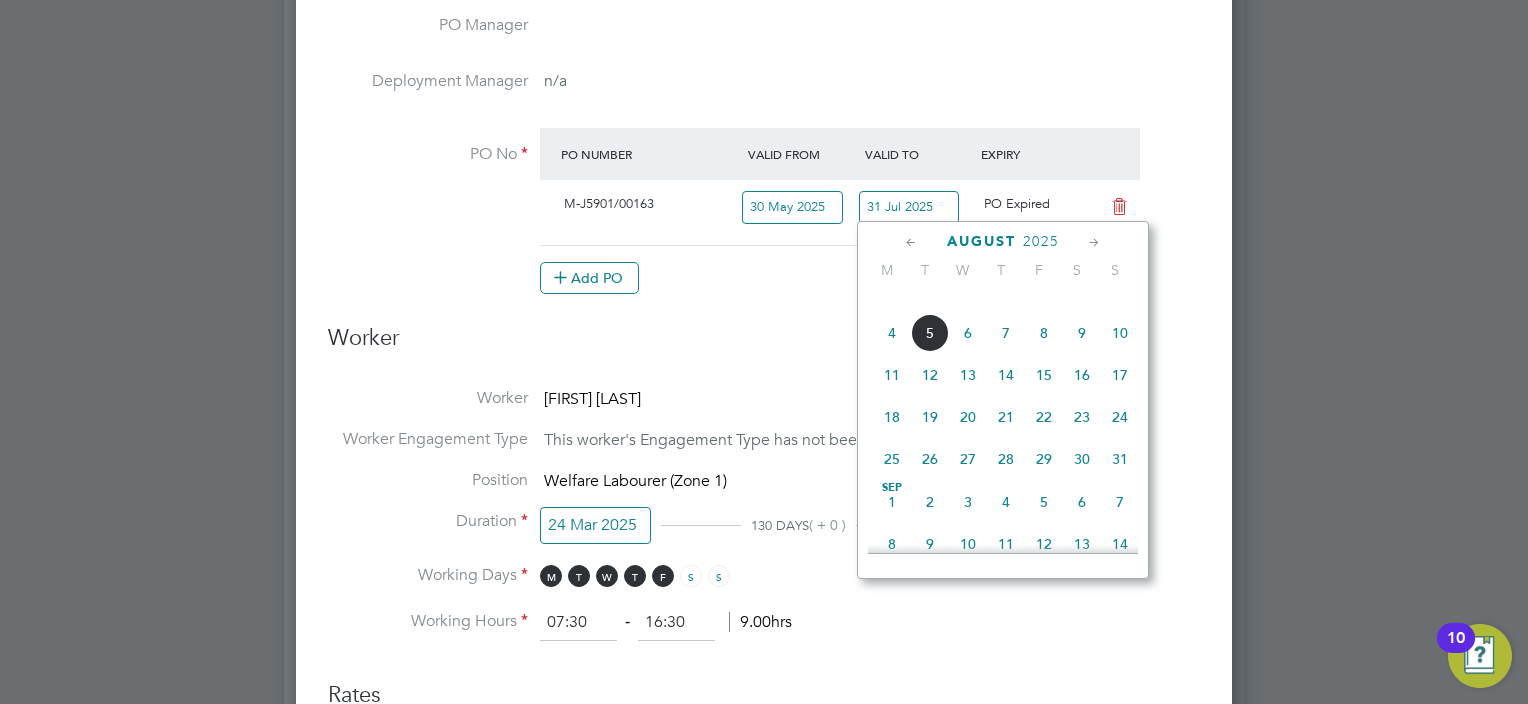 click 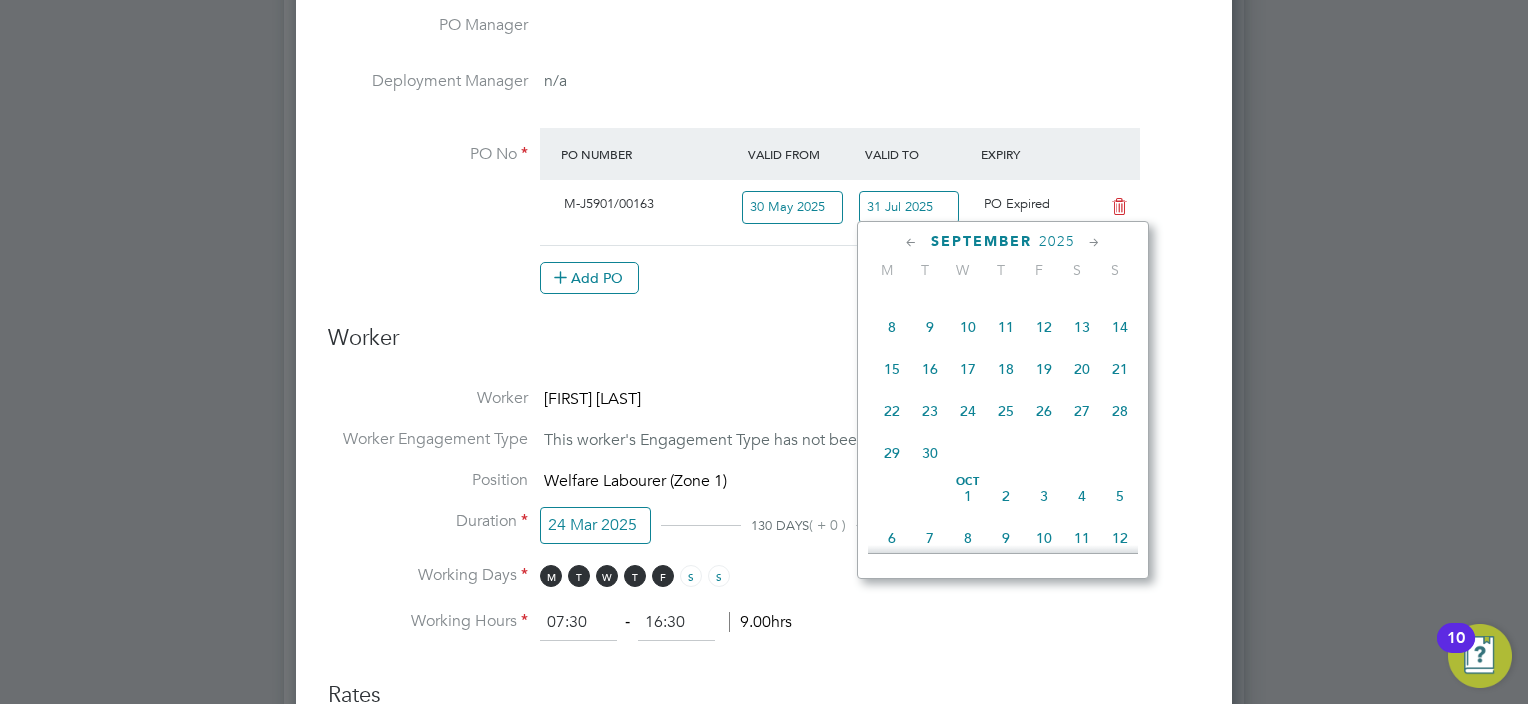 click 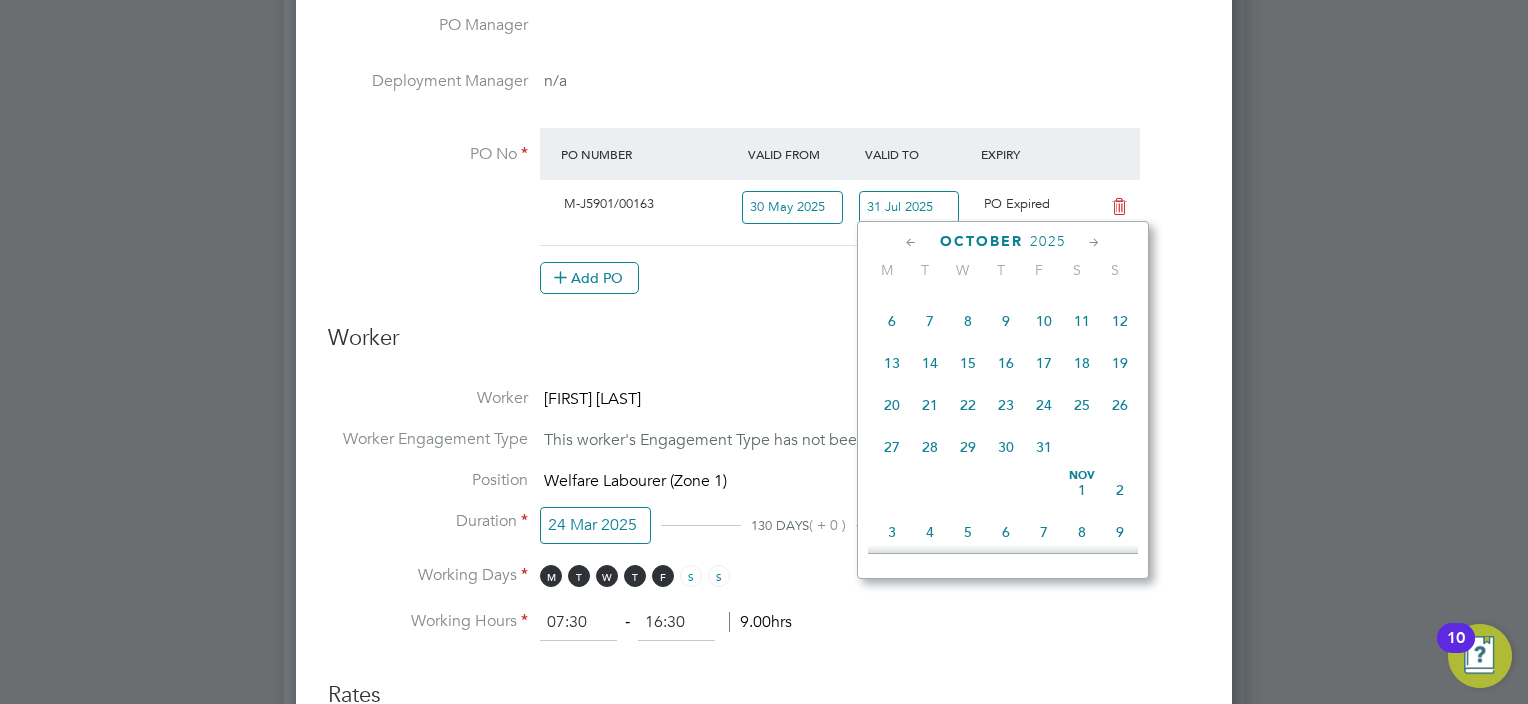 click 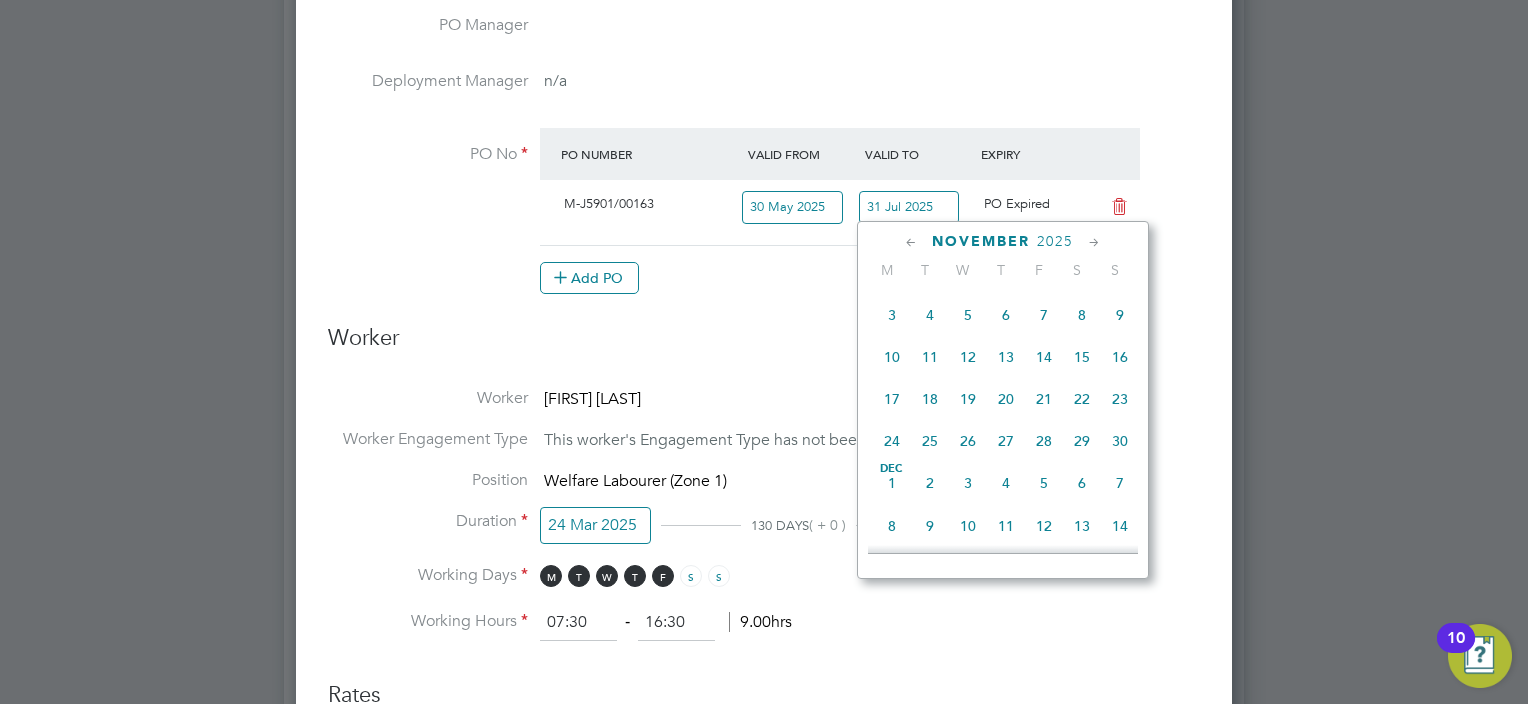 click 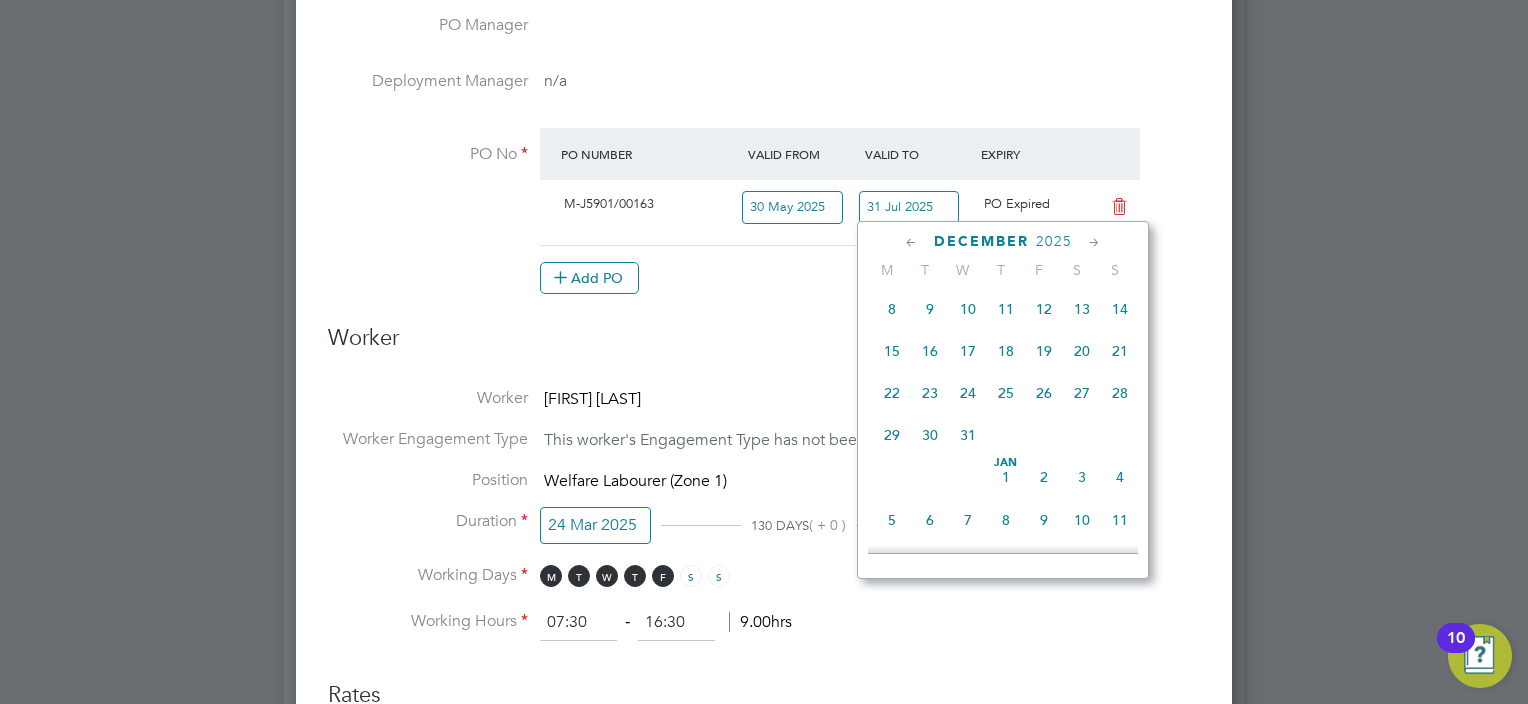 click on "31" 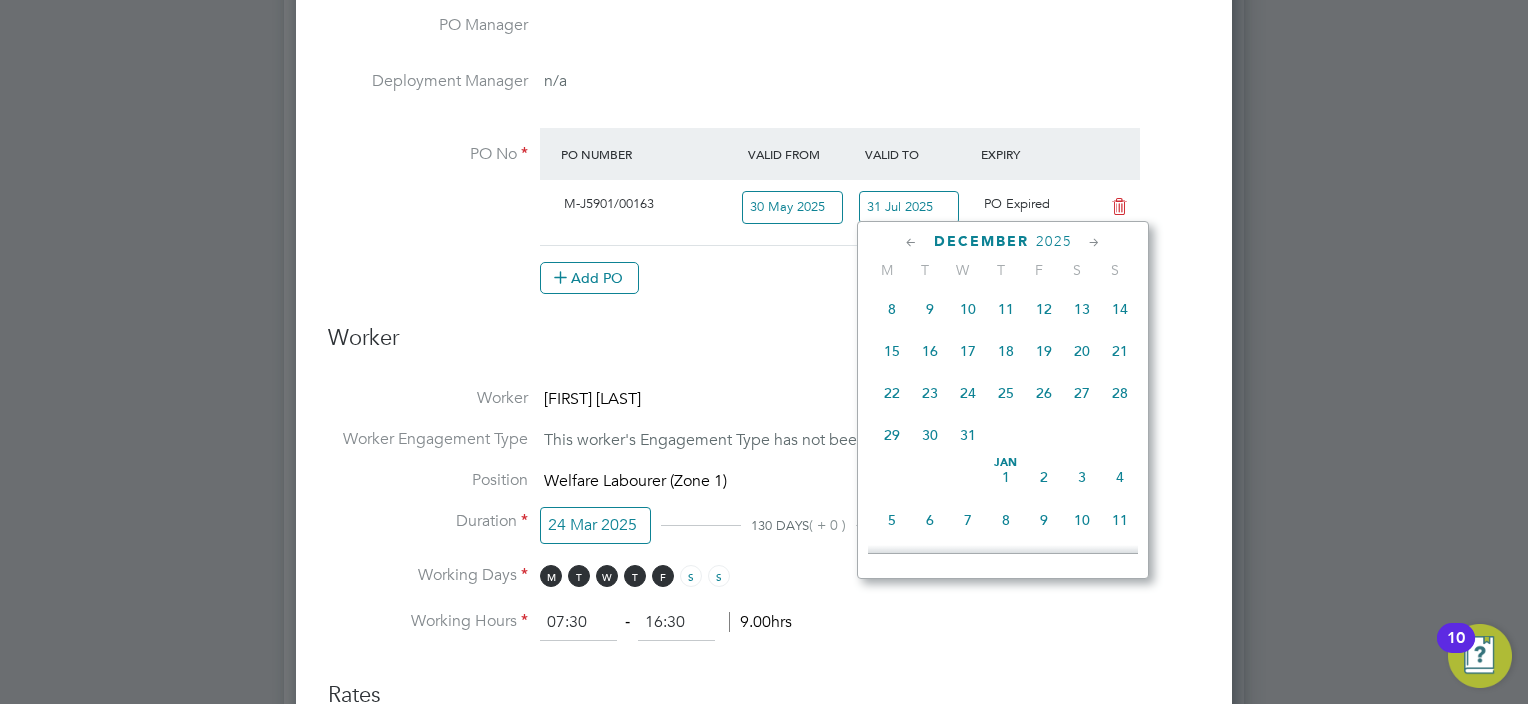 type on "31 Dec 2025" 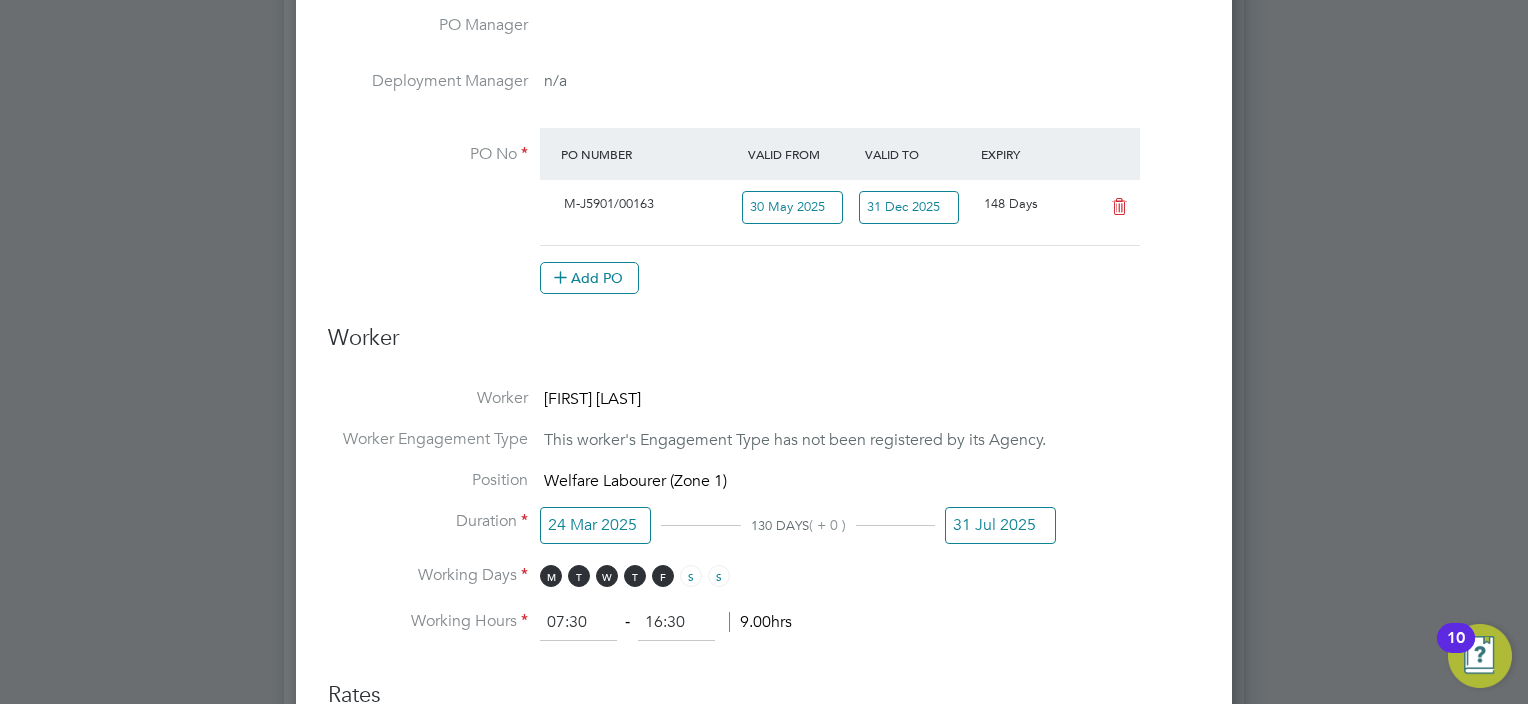 click on "PO No PO Number Valid From Valid To Expiry   M-J5901/00163 30 May 2025   31 Dec 2025   148 Days  Add PO" at bounding box center [764, 221] 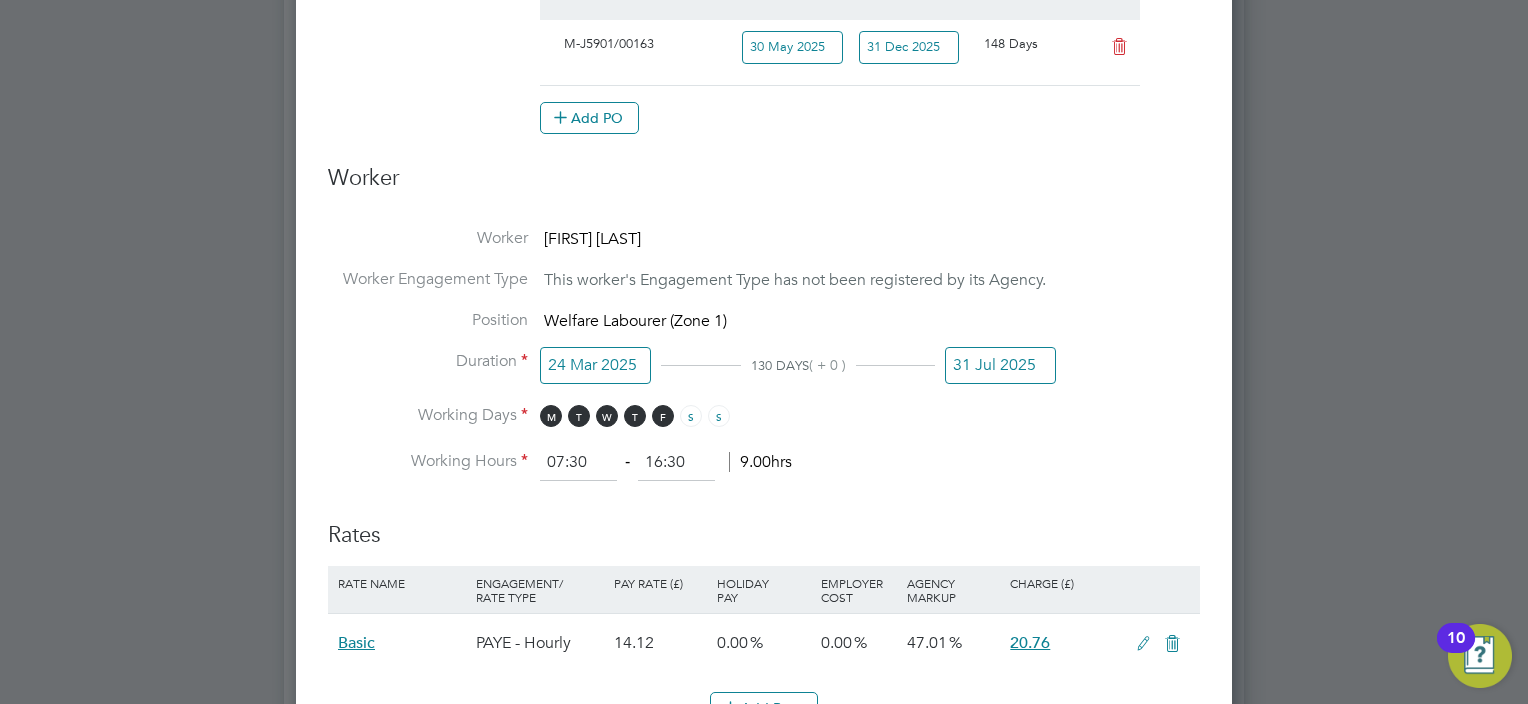 click on "31 Jul 2025" at bounding box center (1000, 365) 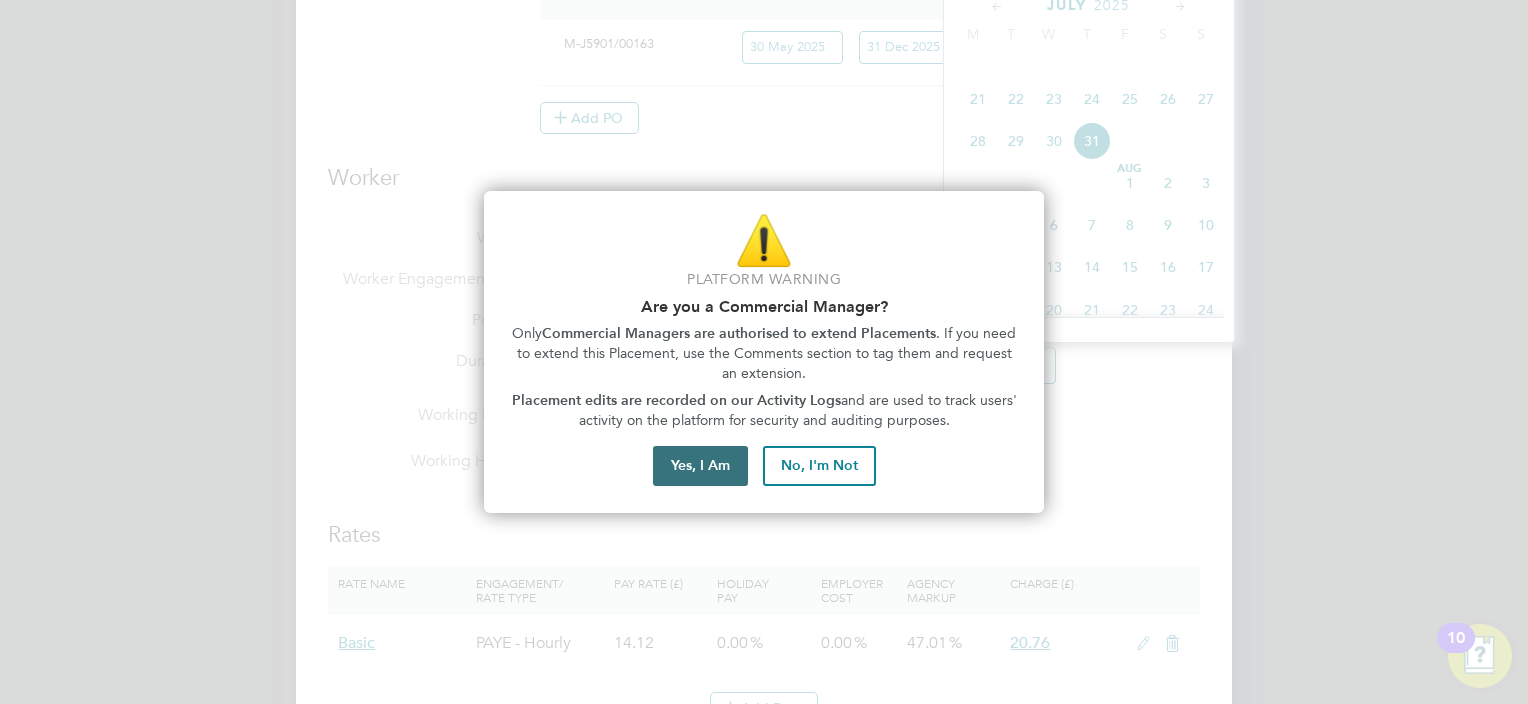 click on "Yes, I Am" at bounding box center (700, 466) 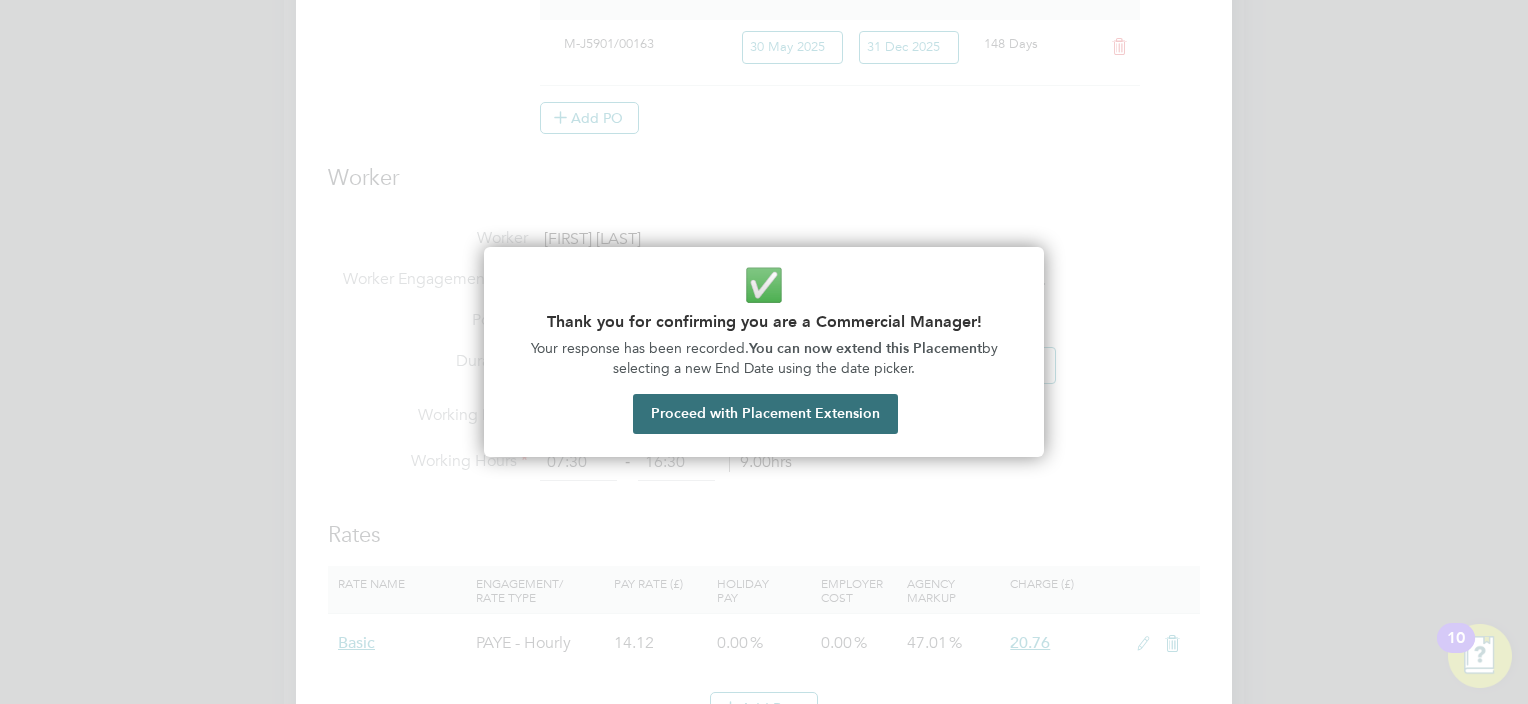 click on "Proceed with Placement Extension" at bounding box center (765, 414) 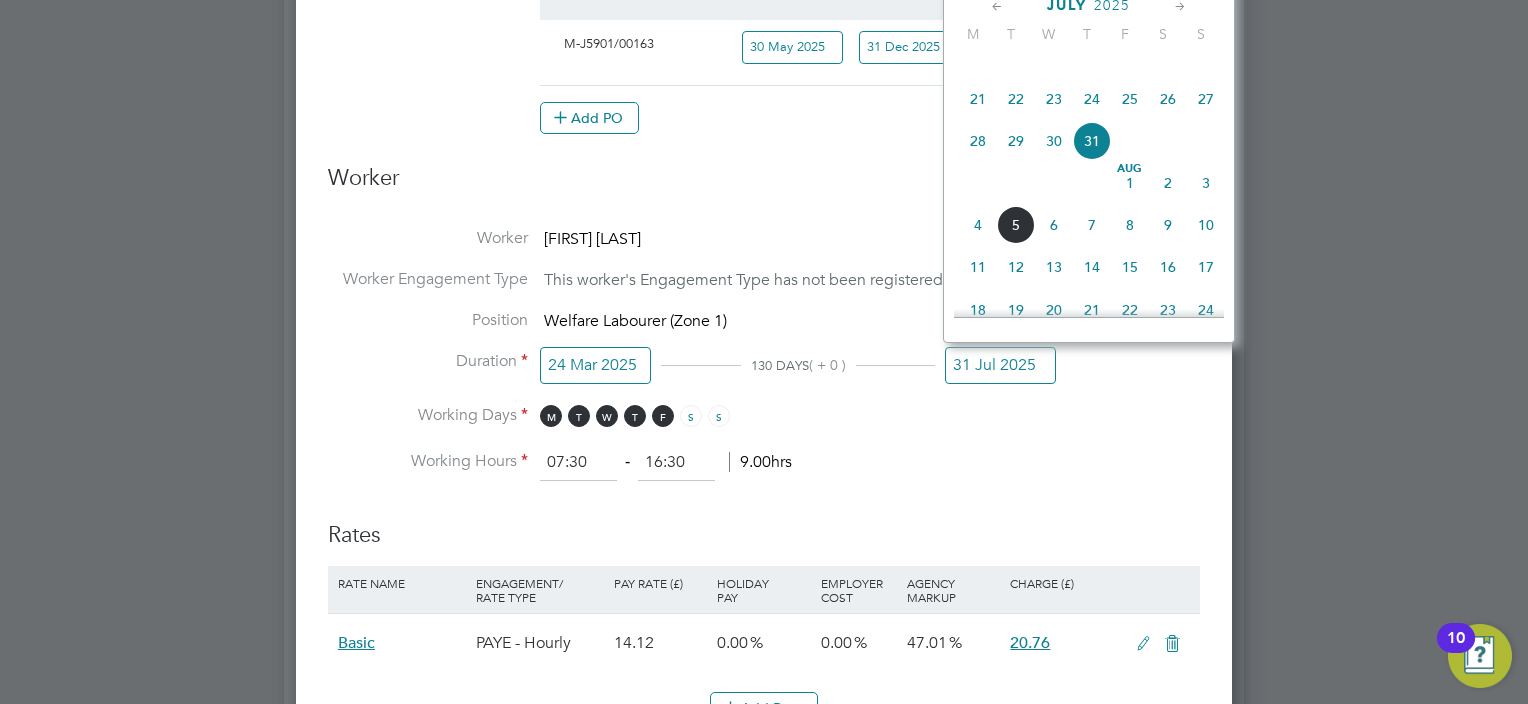 click 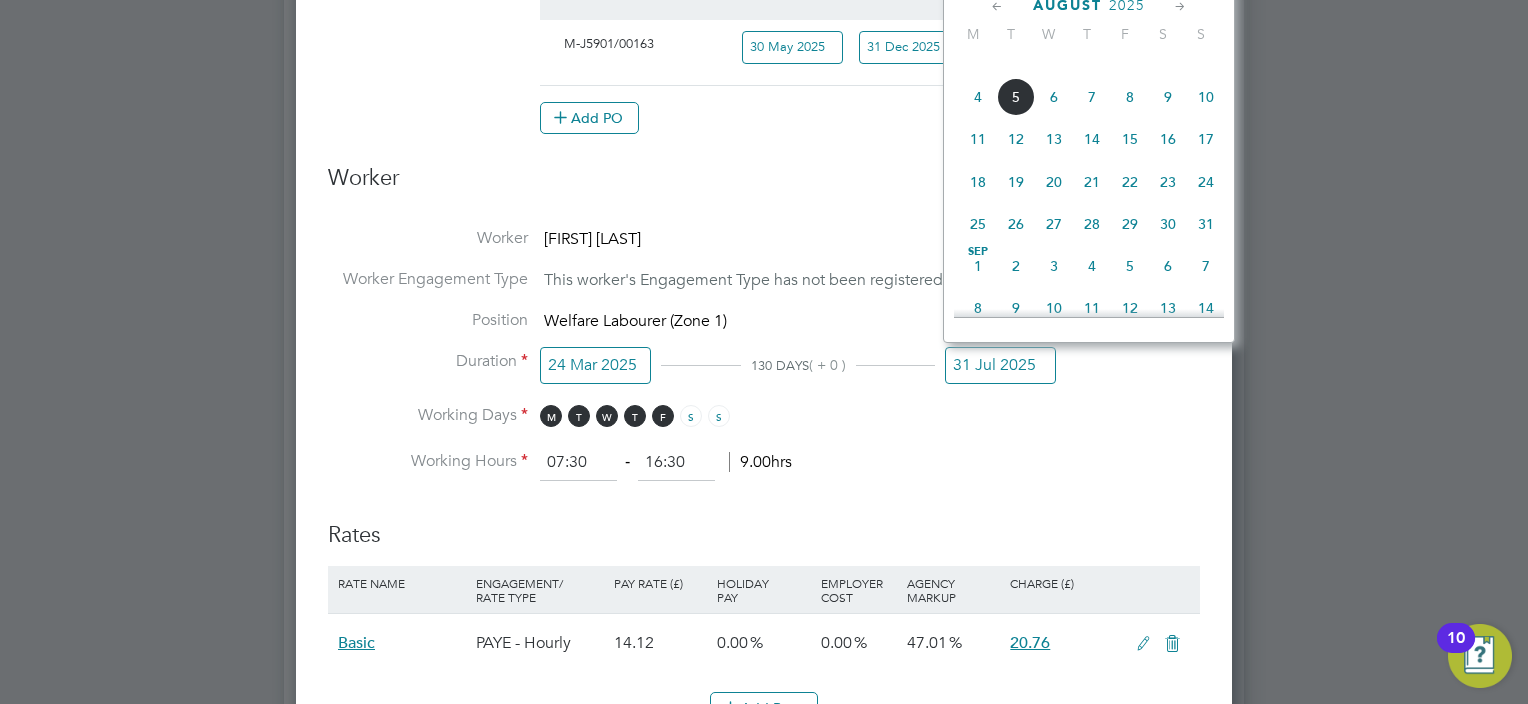click 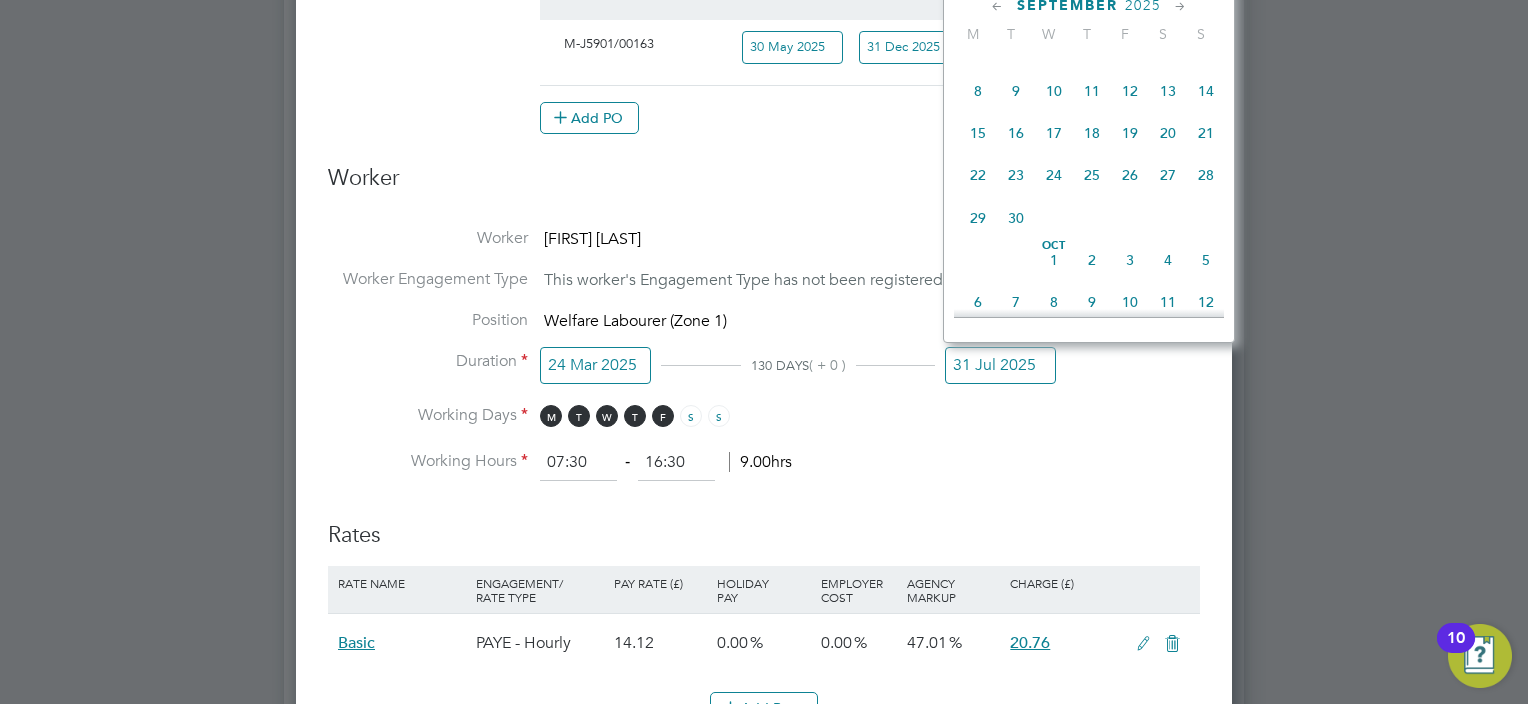 click 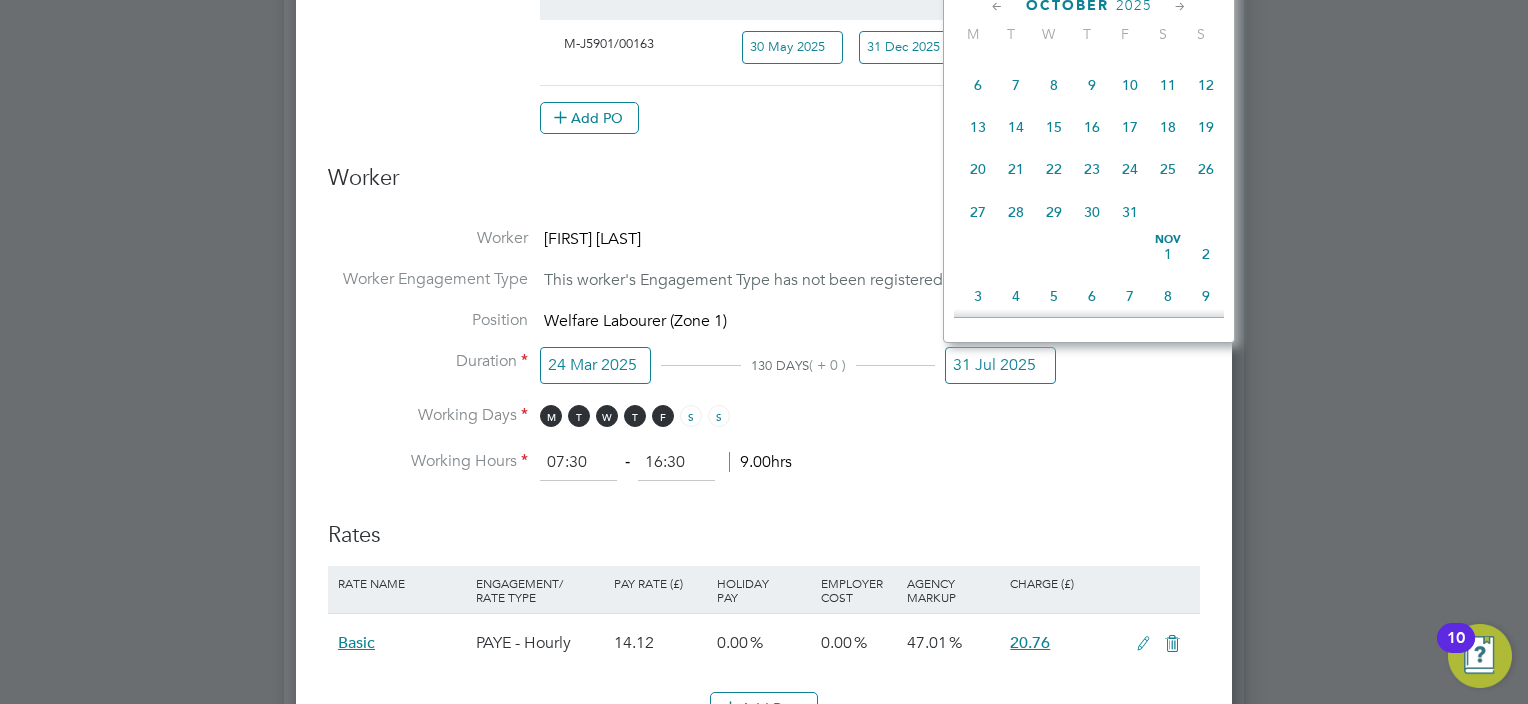 click 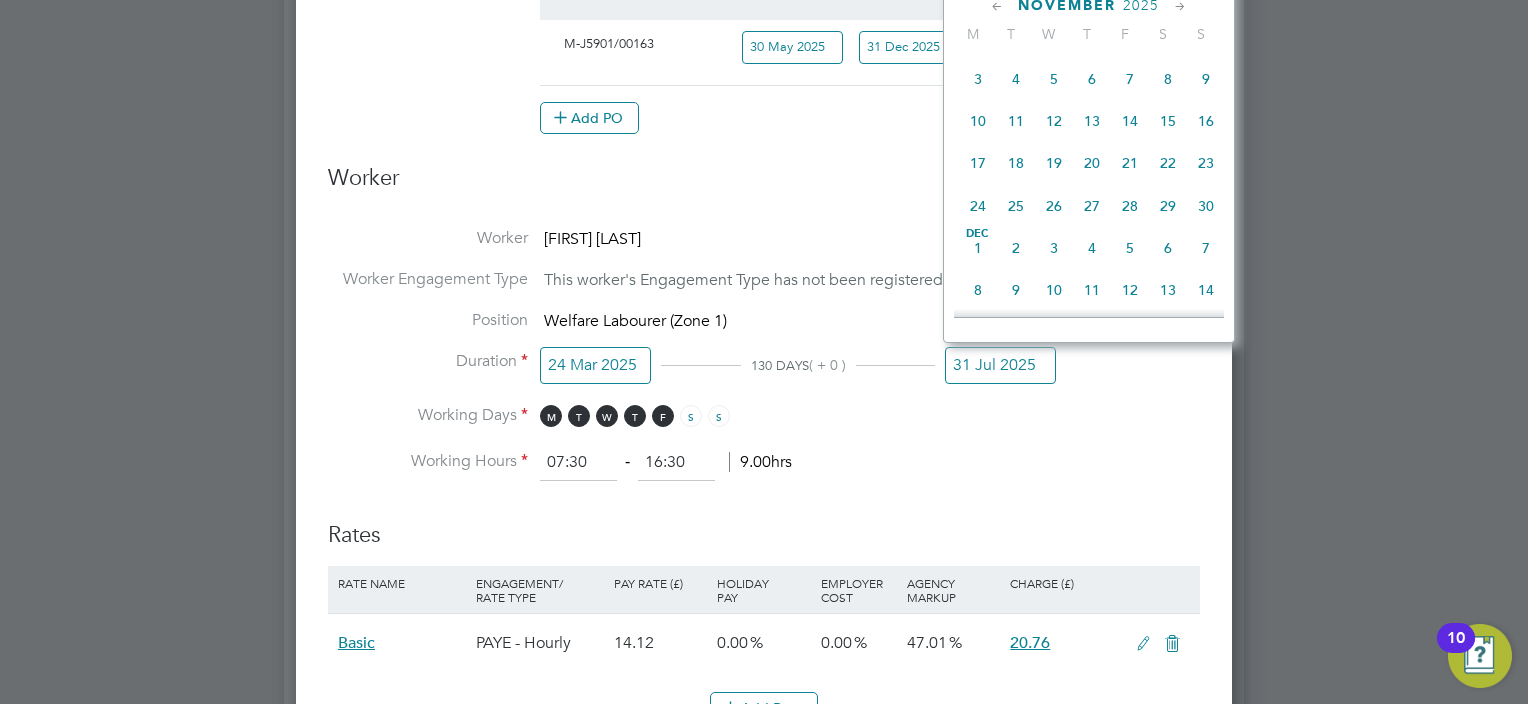 click 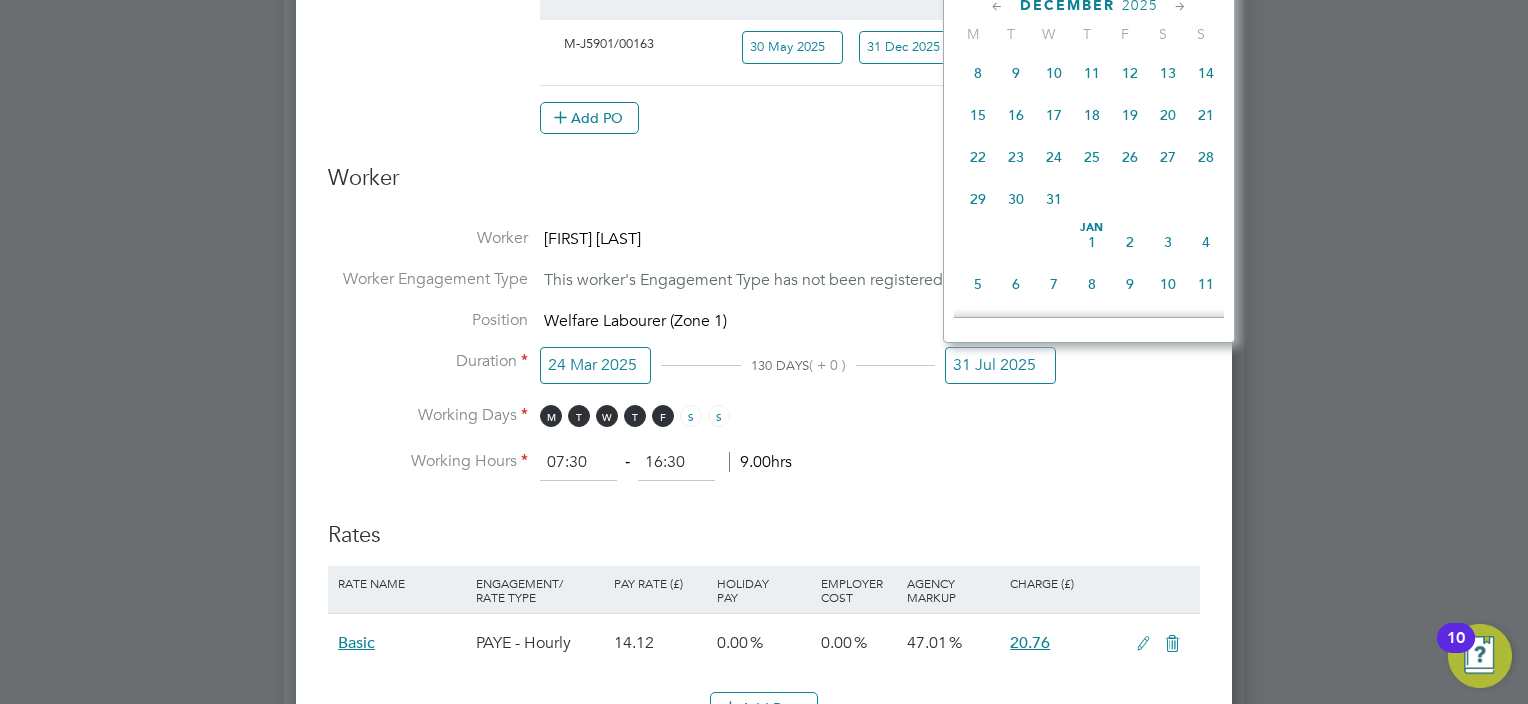 click on "31" 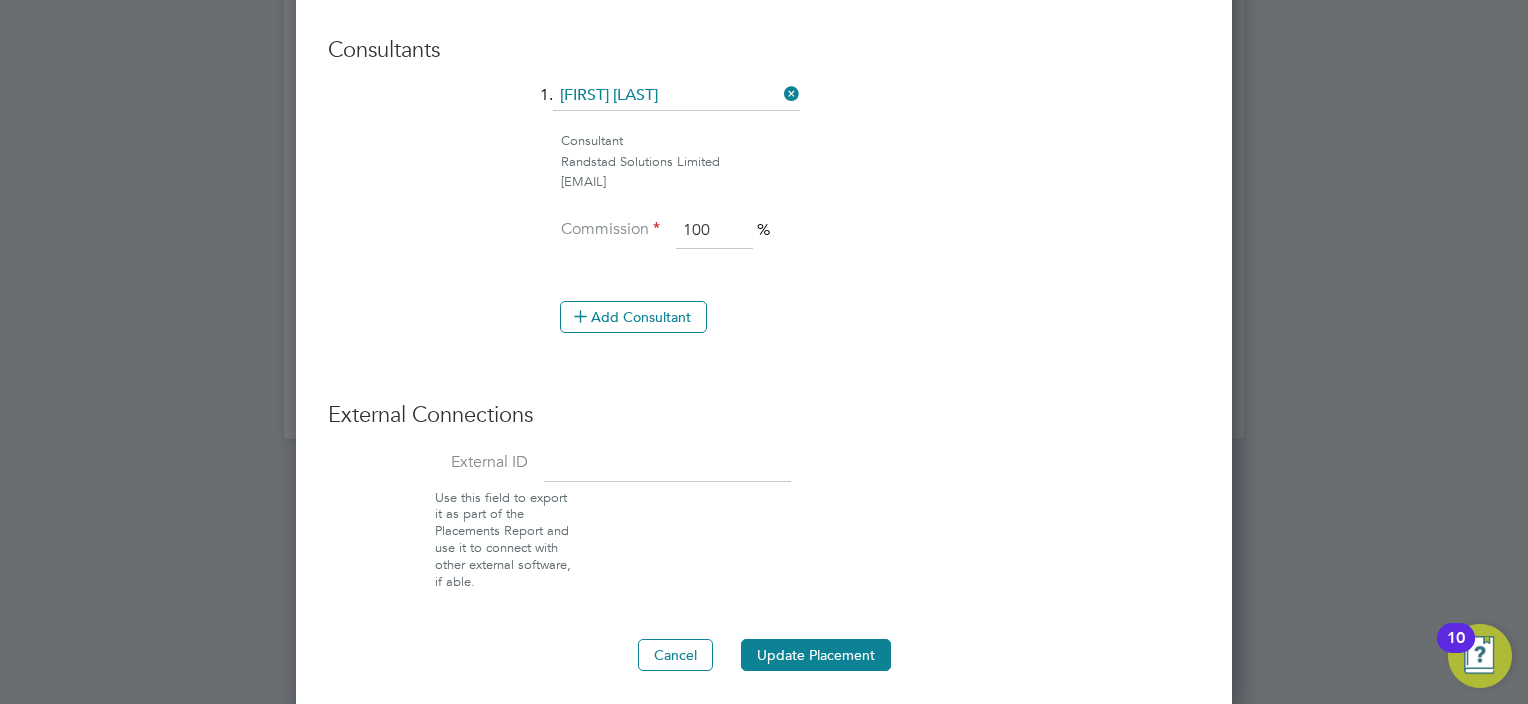 click on "Edit Placement of [FIRST] [LAST] Mandatory Fields Deployment End Hirer   Vistry Group Plc Client Config   Countryside Properties UK Ltd Vendor   Randstad Solutions Limited Site   Calverley Close Hiring Manager   [FIRST] [LAST] Project Manager at  Vistry Group Plc [EMAIL] Timesheet Approver   [FIRST] [LAST] Site Manager at  Vistry Group Plc [EMAIL] PO Manager   Deployment Manager   n/a PO No PO Number Valid From Valid To Expiry   M-J5901/00163 [DATE]   [DATE]   148 Days  Add PO Worker Worker   [FIRST] [LAST] Worker Engagement Type   This worker's Engagement Type has not been registered by its Agency. Position   Welfare Labourer (Zone 1) Duration [DATE] 283 DAYS  ( + 153 ) [DATE] Working Days M T W T F S S   Working Hours 07:30   ‐   16:30   9.00hrs   Rates Rate Name Engagement/ Rate Type Pay Rate (£) Holiday Pay Employer Cost Agency Markup Charge (£) Basic PAYE - Hourly 14.12 0.00   0.00   47.01 20.76     Add Rate   Consultants  1.  Consultant" at bounding box center (764, -375) 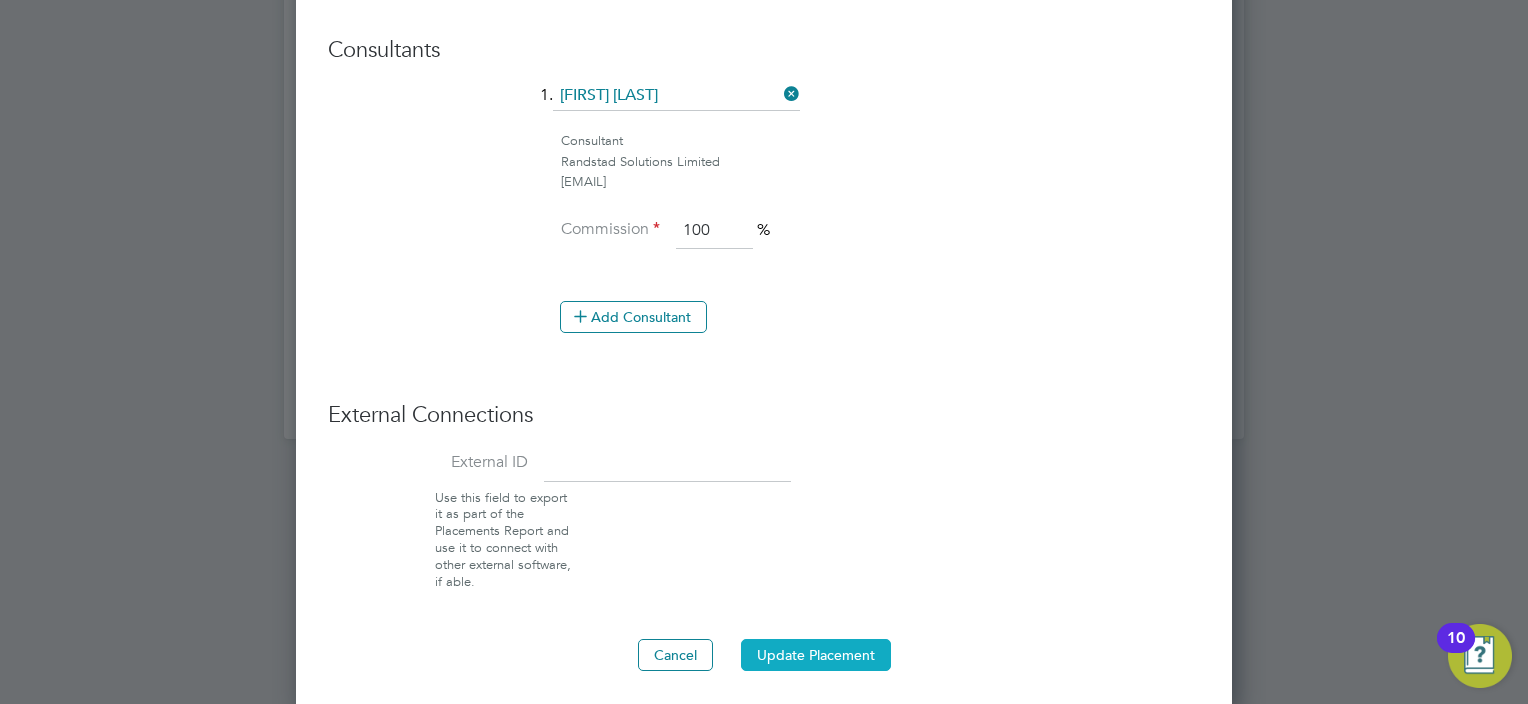 click on "Update Placement" at bounding box center [816, 655] 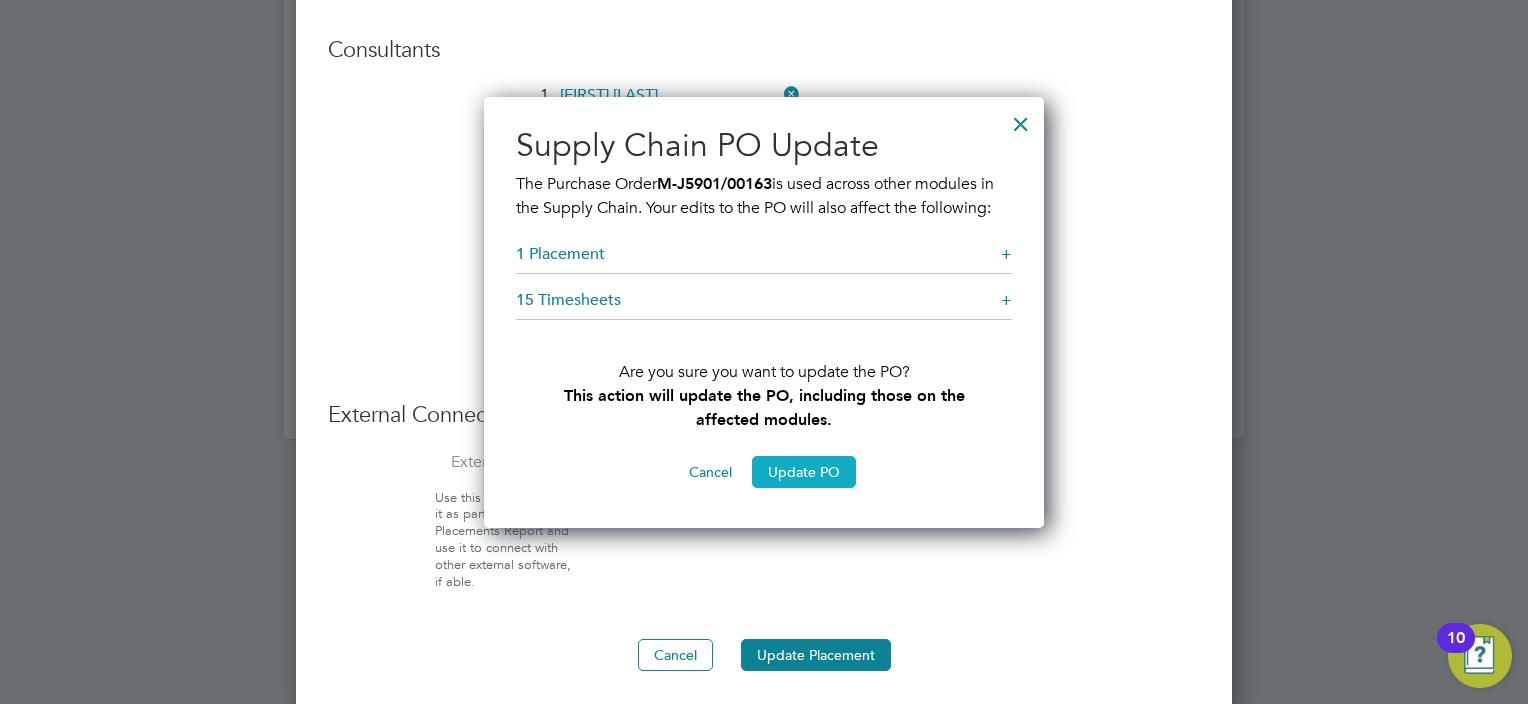 click on "Update PO" at bounding box center [804, 472] 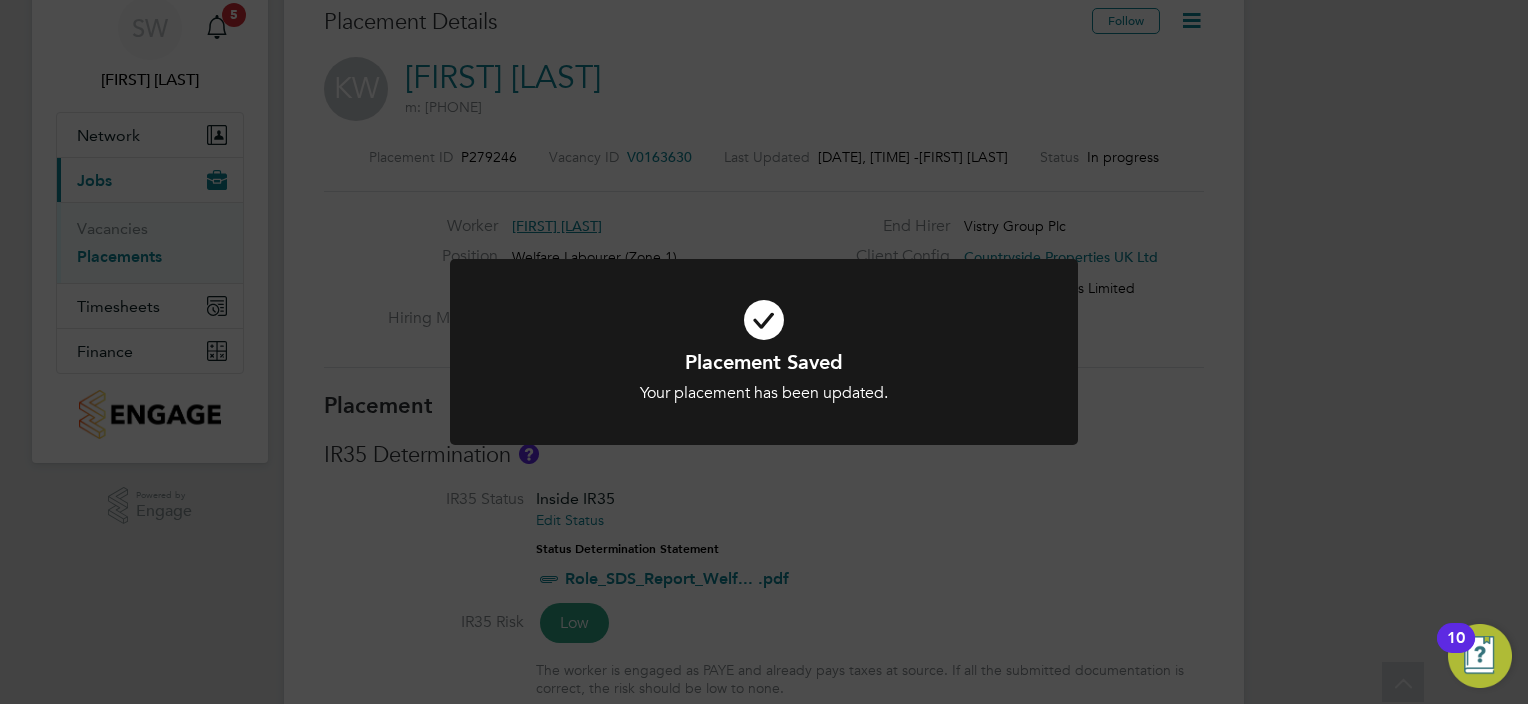 click on "Placement Saved Your placement has been updated. Cancel Okay" at bounding box center (764, 364) 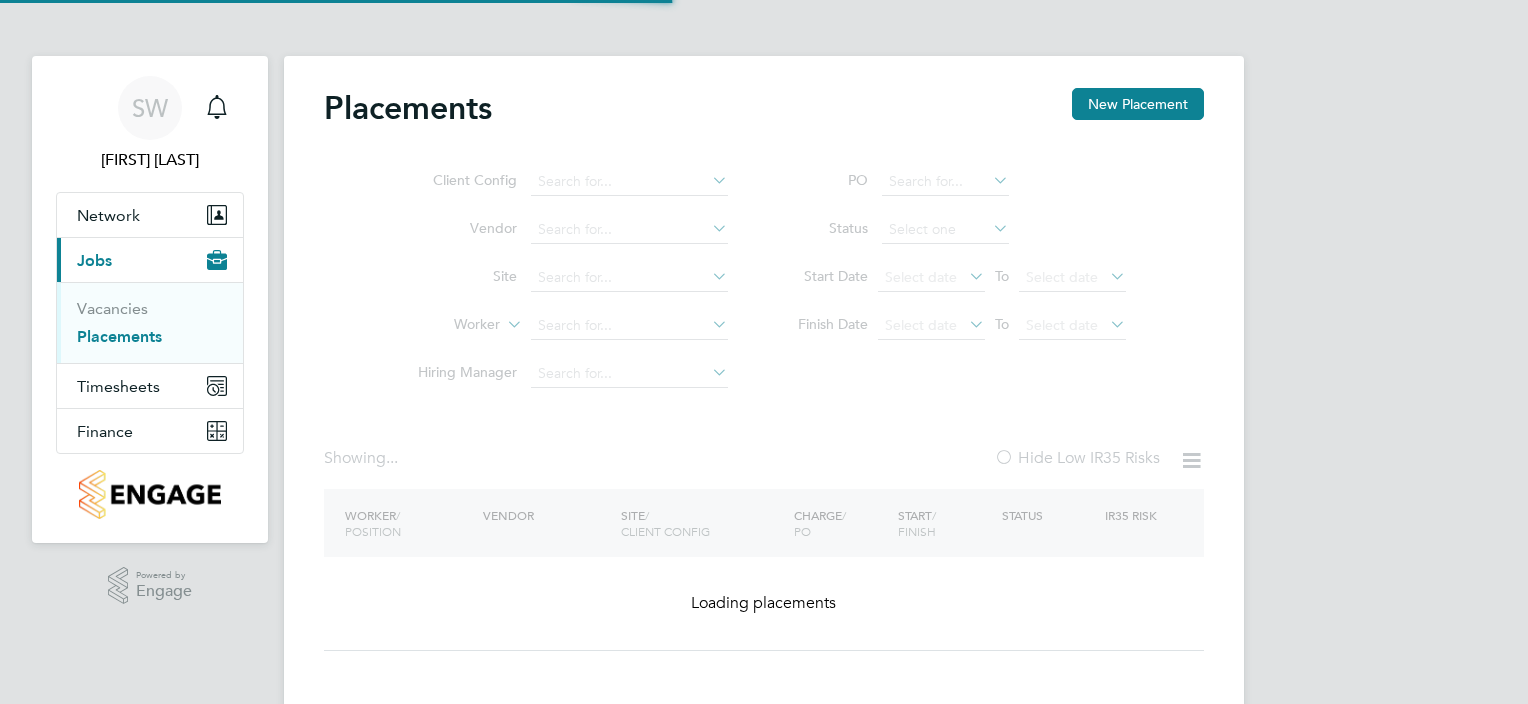 scroll, scrollTop: 0, scrollLeft: 0, axis: both 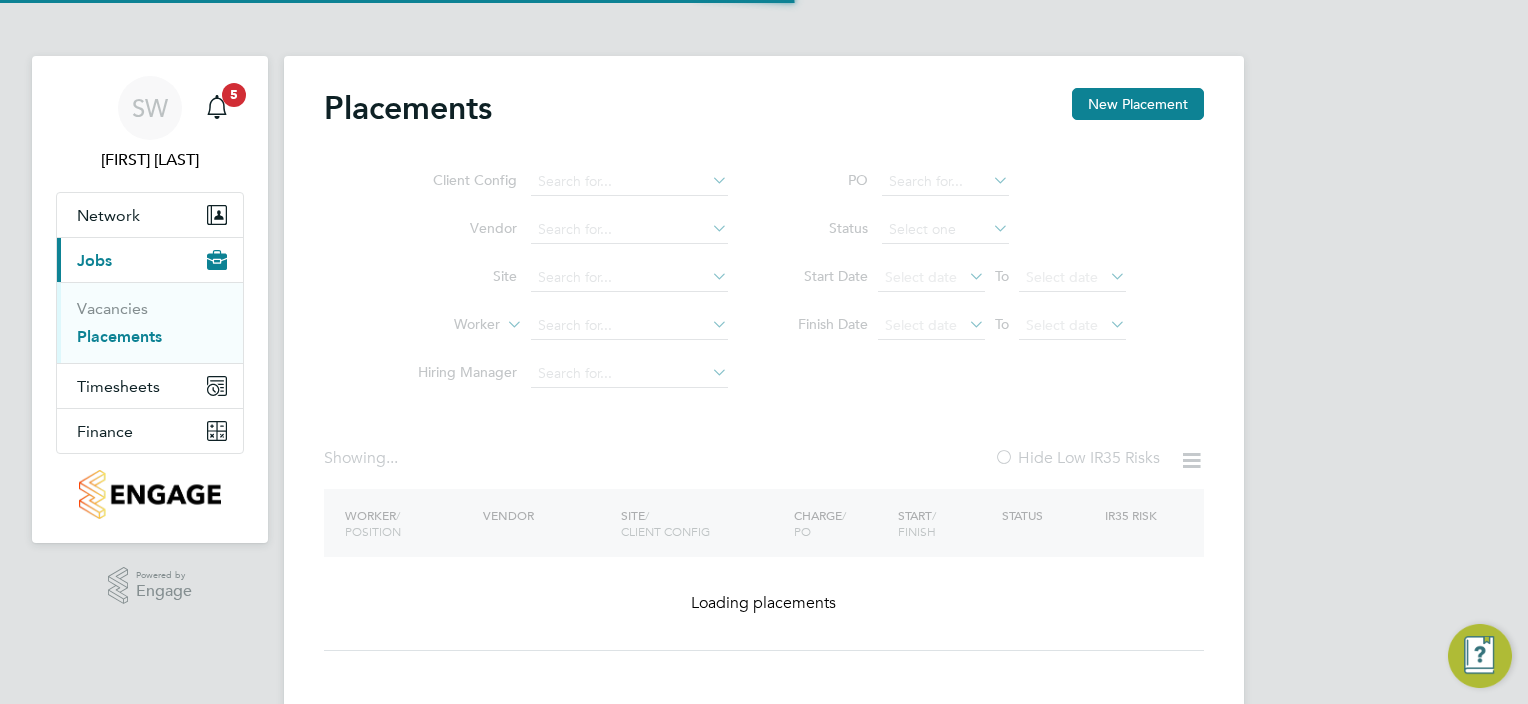 type on "Calverley Close" 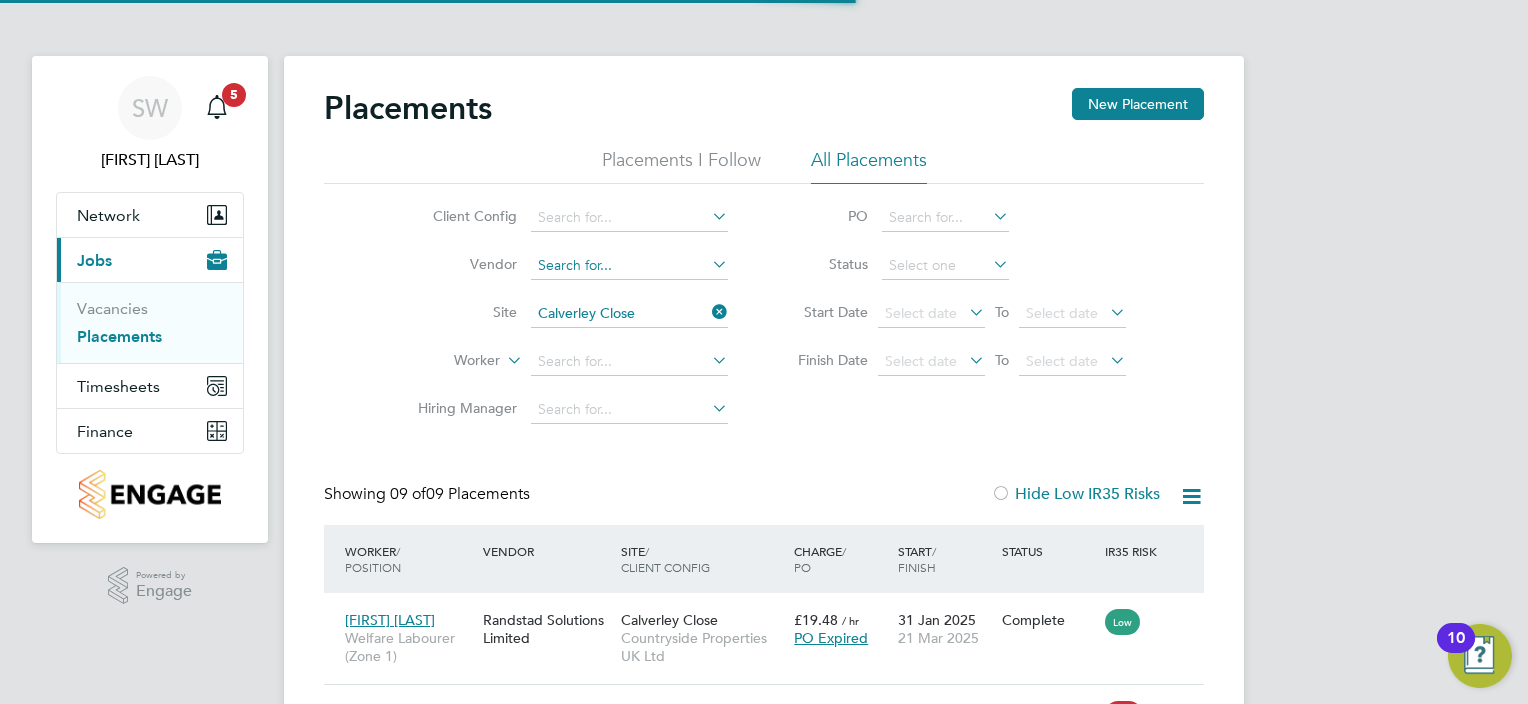scroll, scrollTop: 10, scrollLeft: 9, axis: both 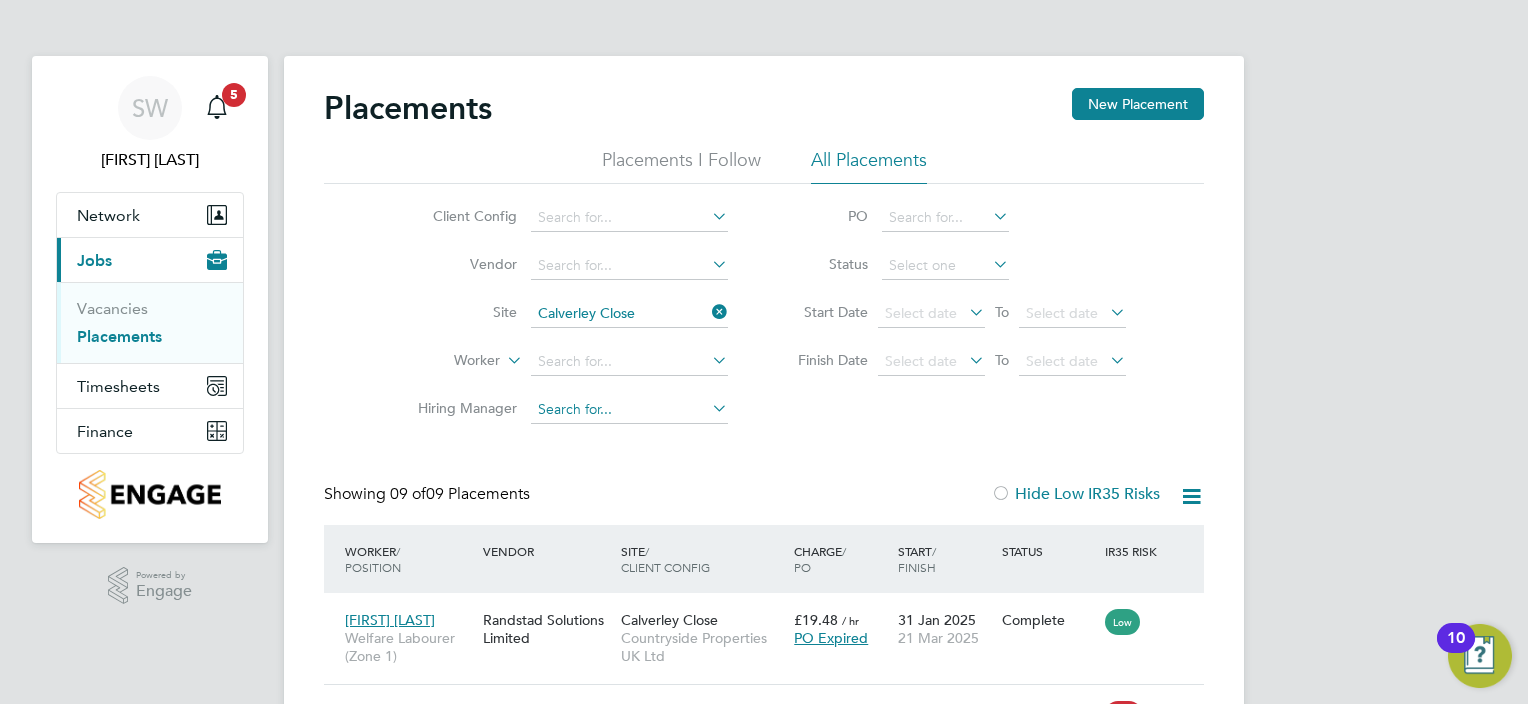 type 